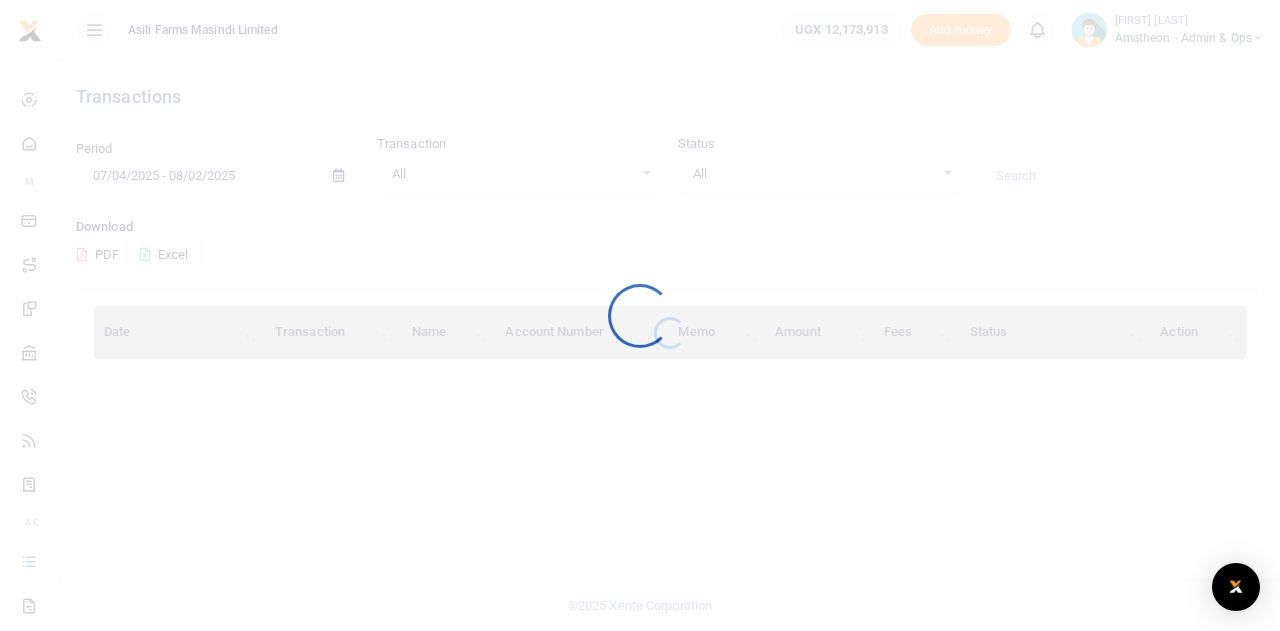 scroll, scrollTop: 0, scrollLeft: 0, axis: both 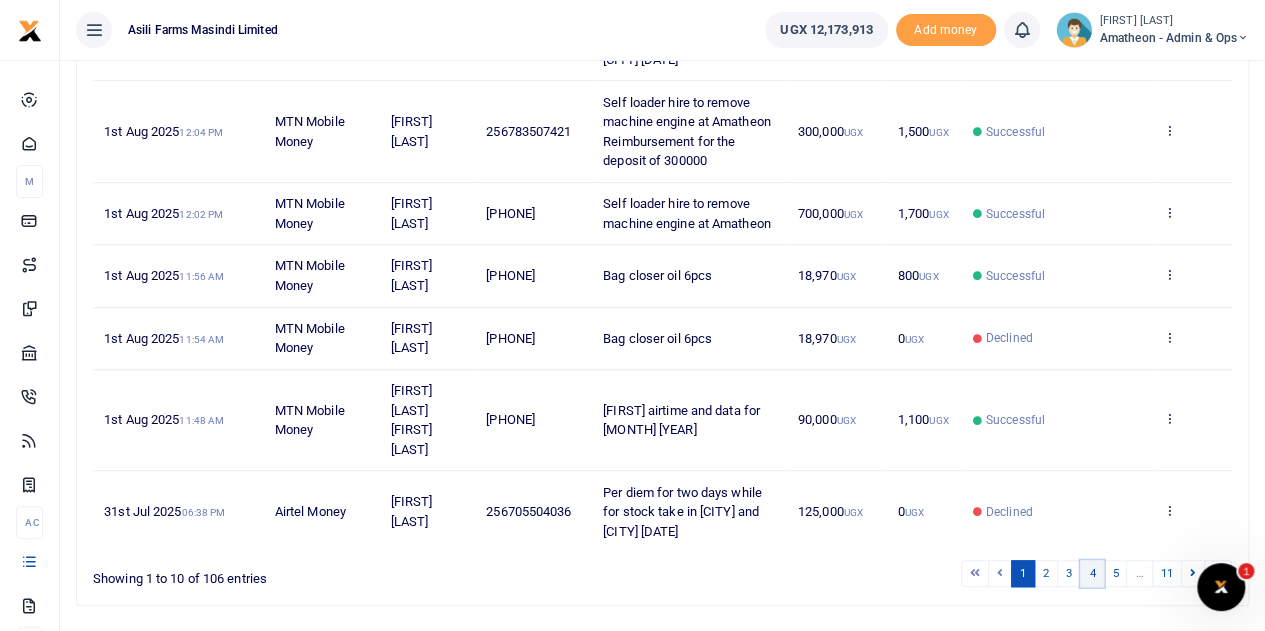 click on "4" at bounding box center (1092, 573) 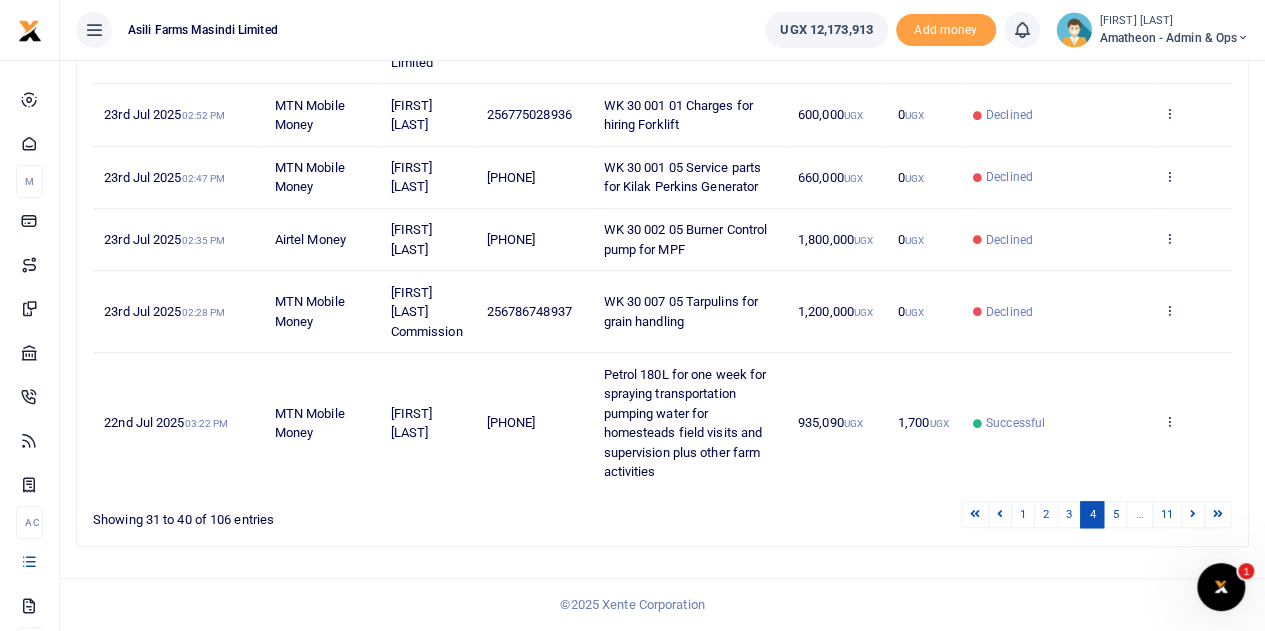 scroll, scrollTop: 750, scrollLeft: 0, axis: vertical 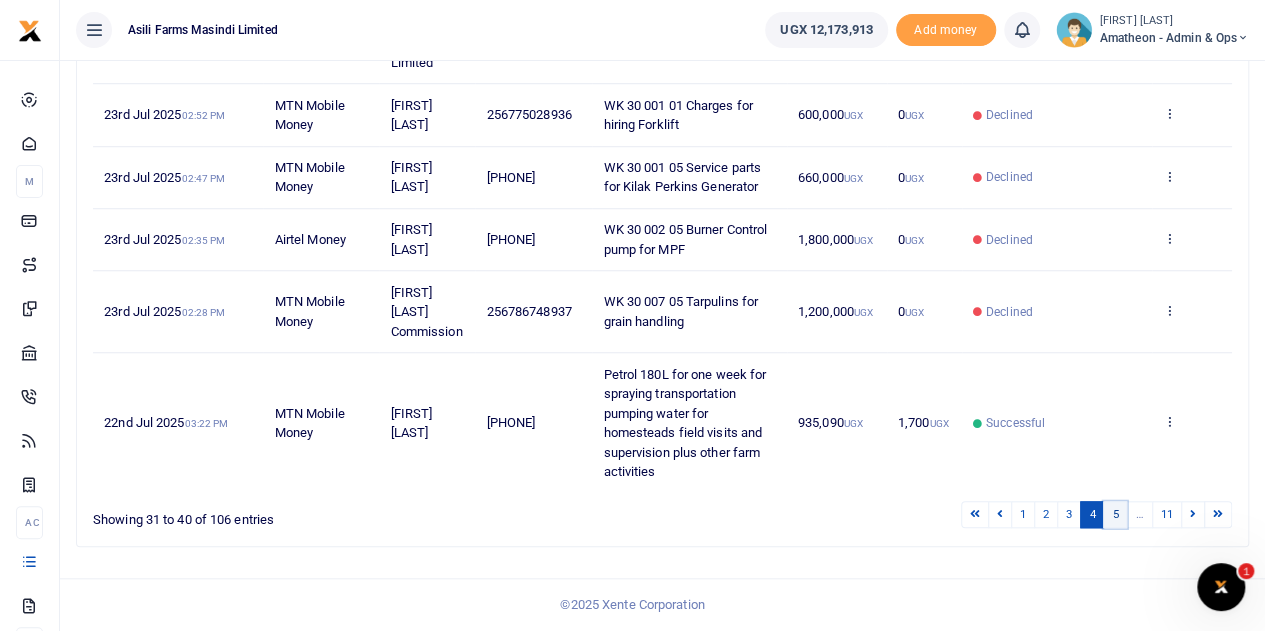 click on "5" at bounding box center [1115, 514] 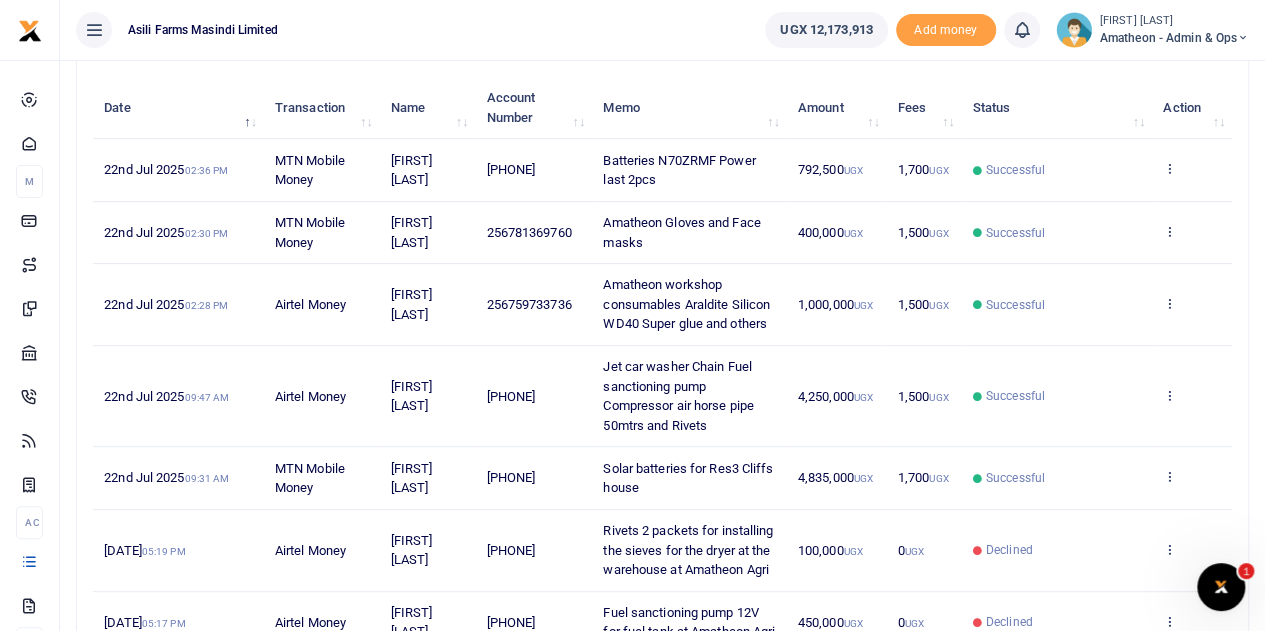 scroll, scrollTop: 334, scrollLeft: 0, axis: vertical 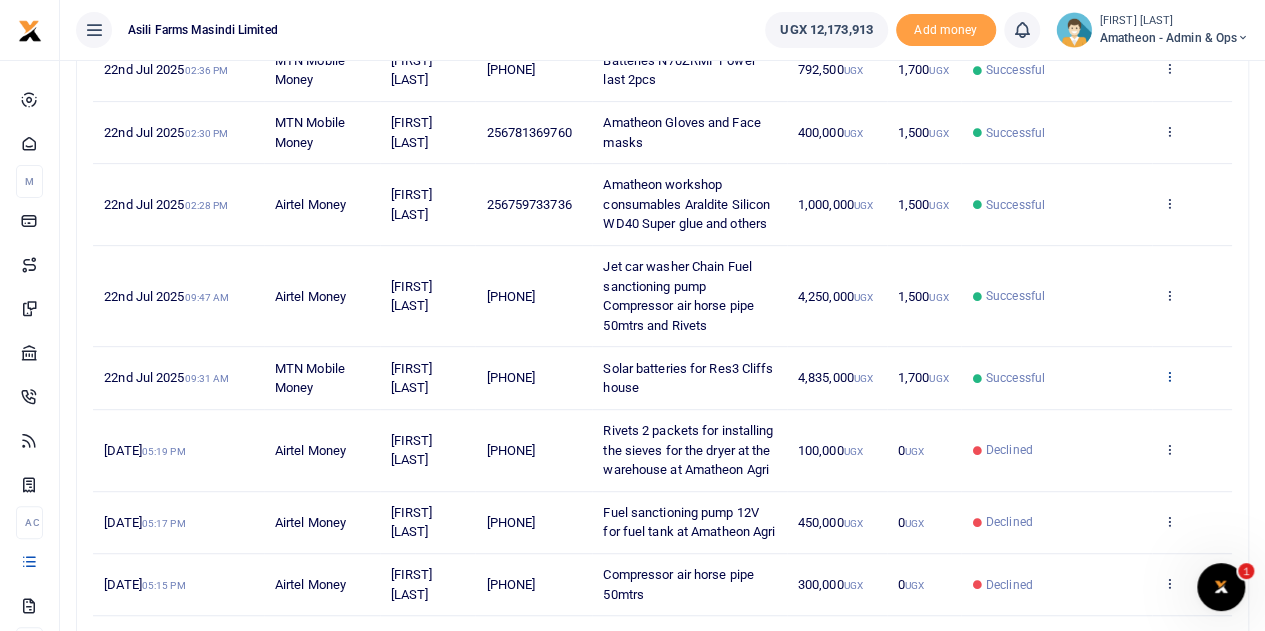 click at bounding box center (1169, 376) 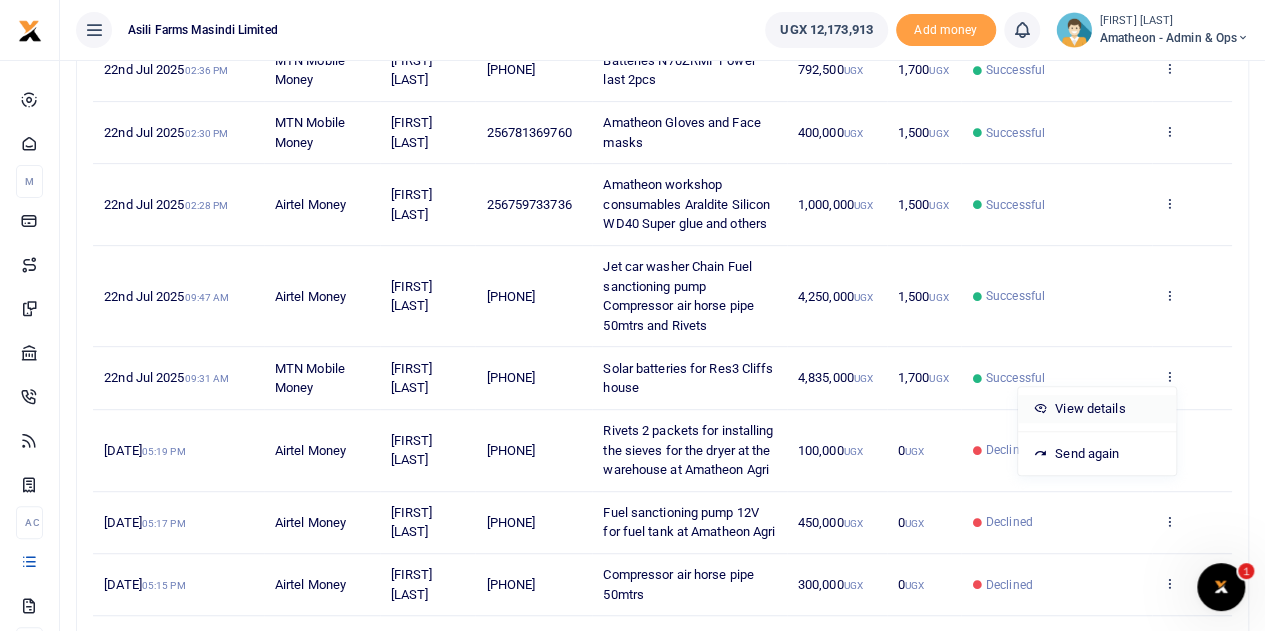 click on "View details" at bounding box center (1097, 409) 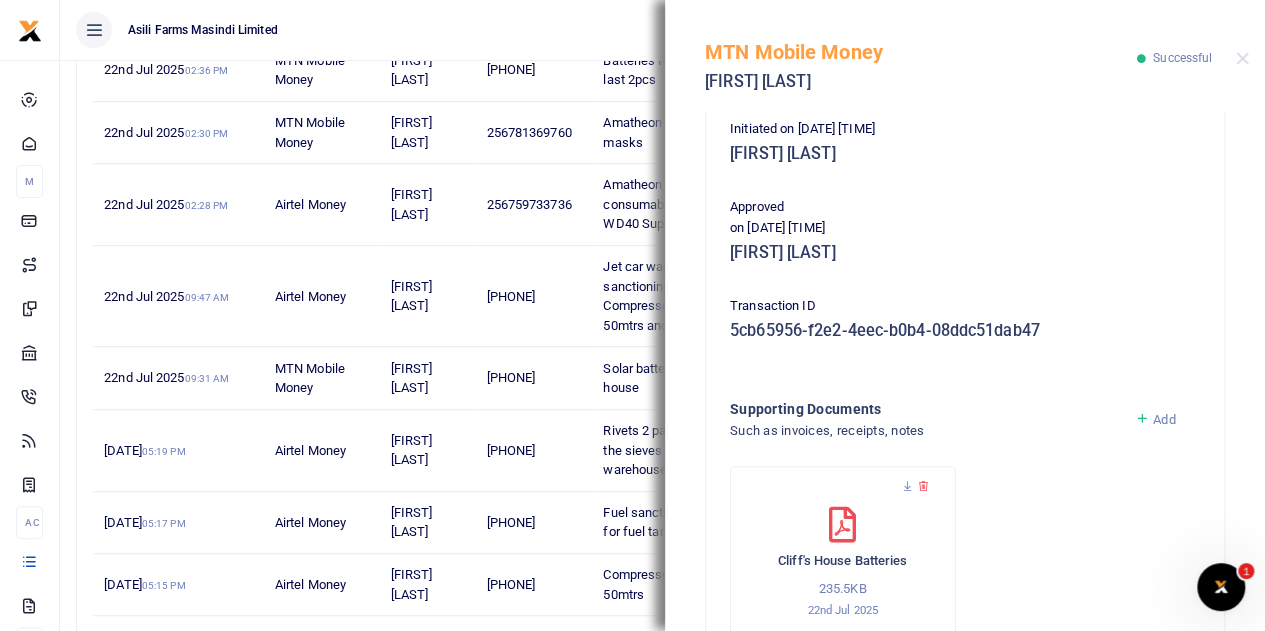 scroll, scrollTop: 500, scrollLeft: 0, axis: vertical 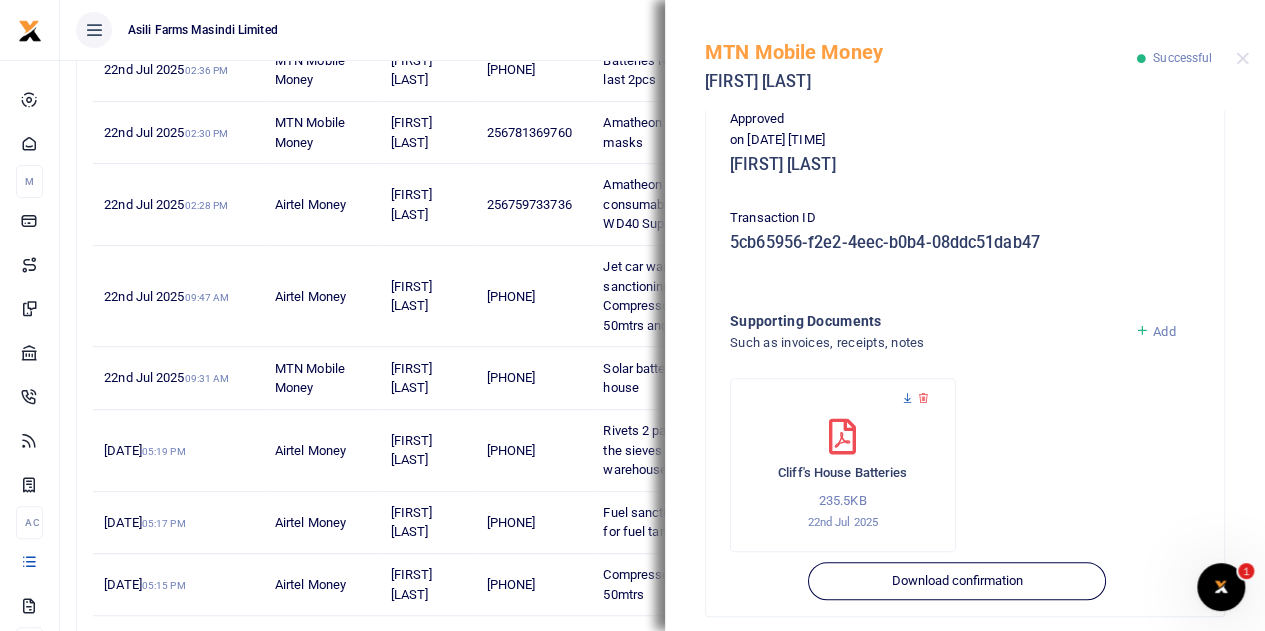 click at bounding box center (907, 398) 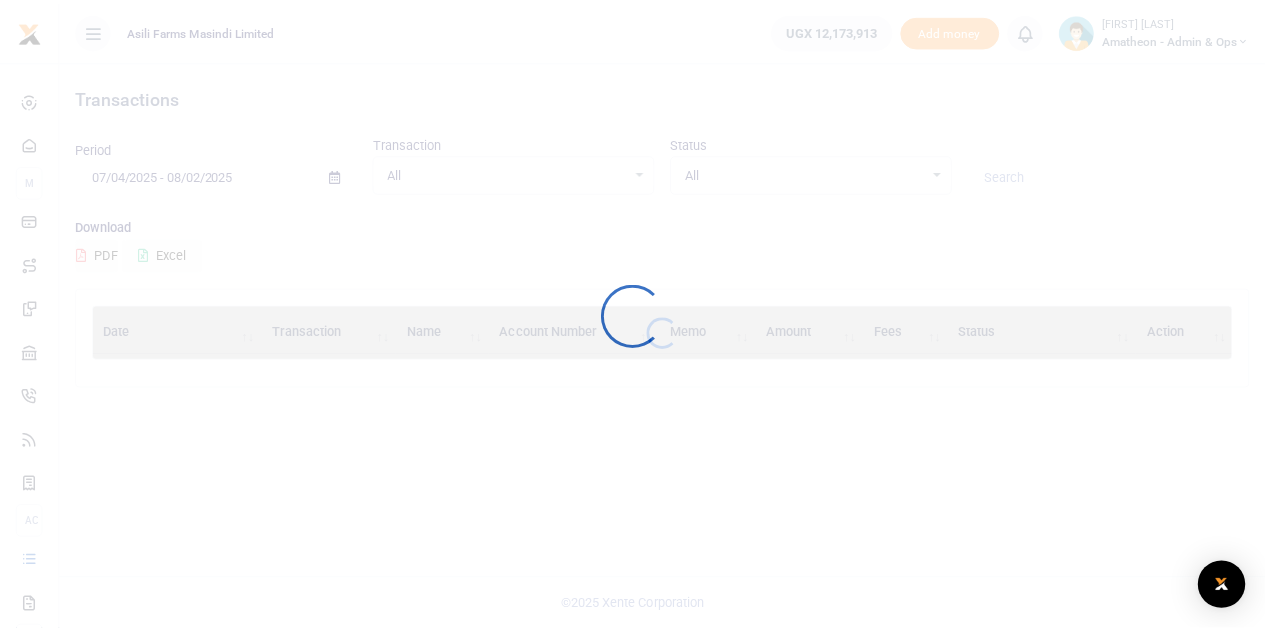 scroll, scrollTop: 0, scrollLeft: 0, axis: both 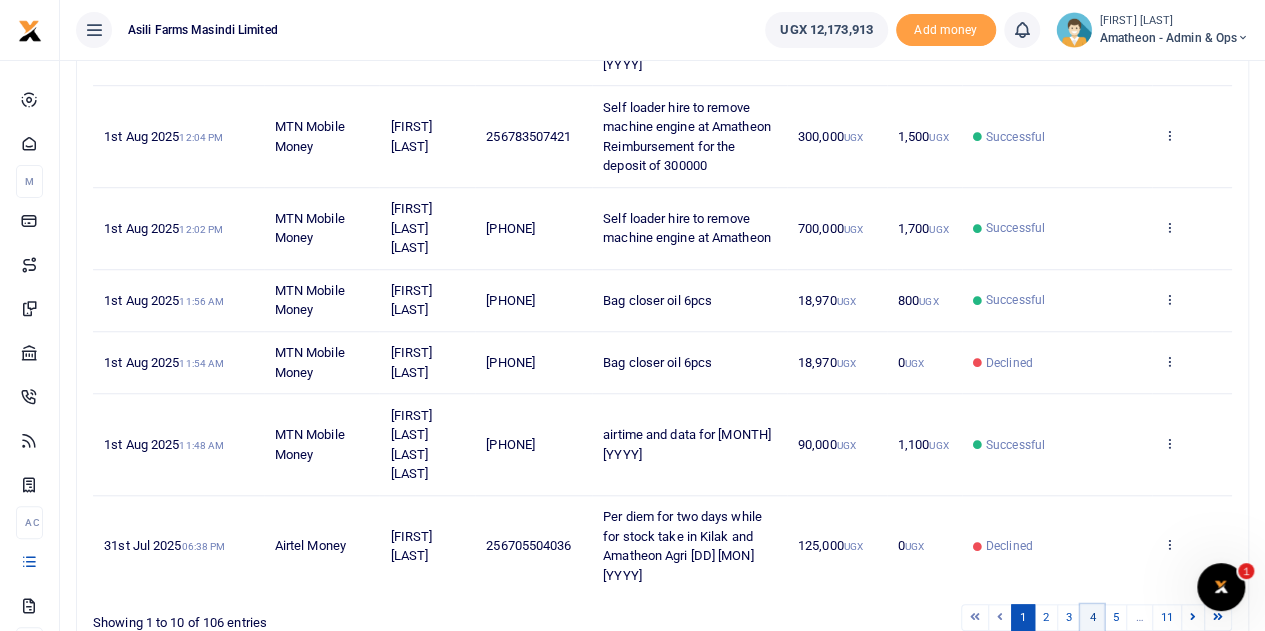 click on "4" at bounding box center (1092, 617) 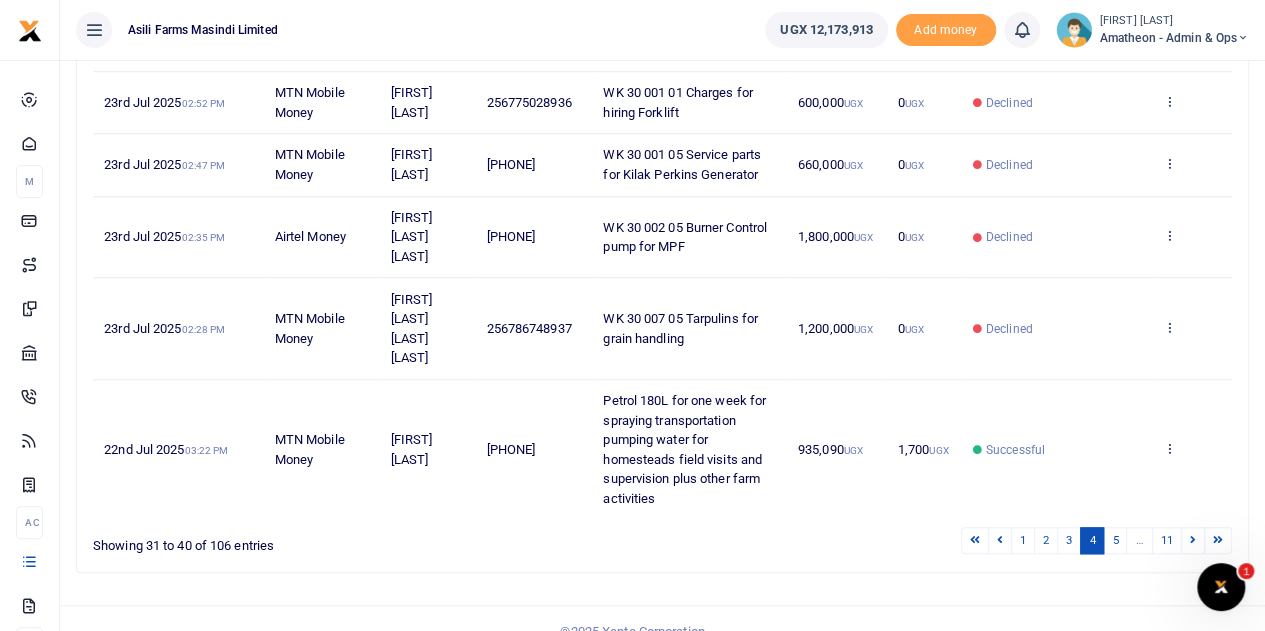 scroll, scrollTop: 750, scrollLeft: 0, axis: vertical 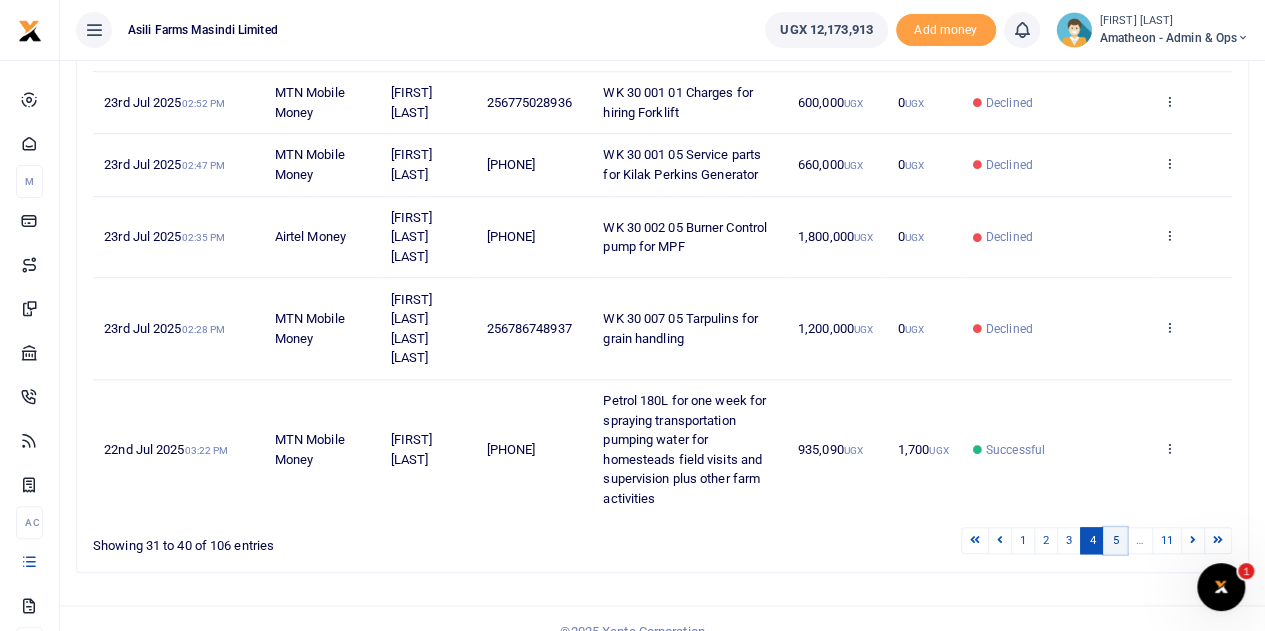 click on "5" at bounding box center [1115, 540] 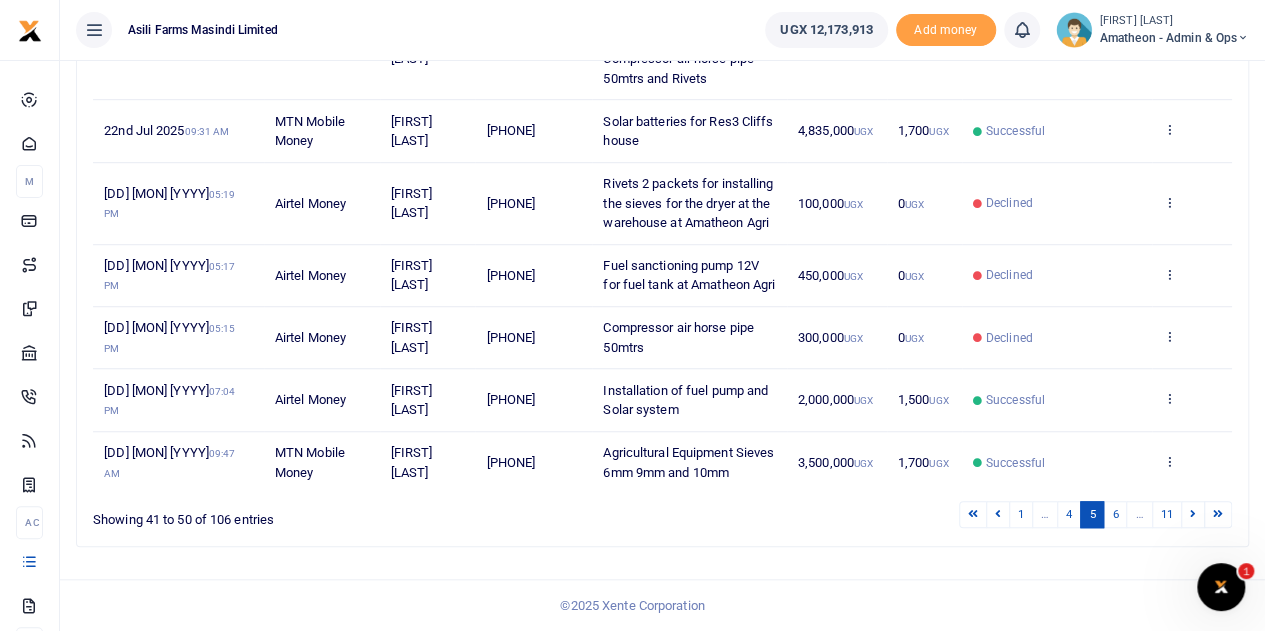 scroll, scrollTop: 634, scrollLeft: 0, axis: vertical 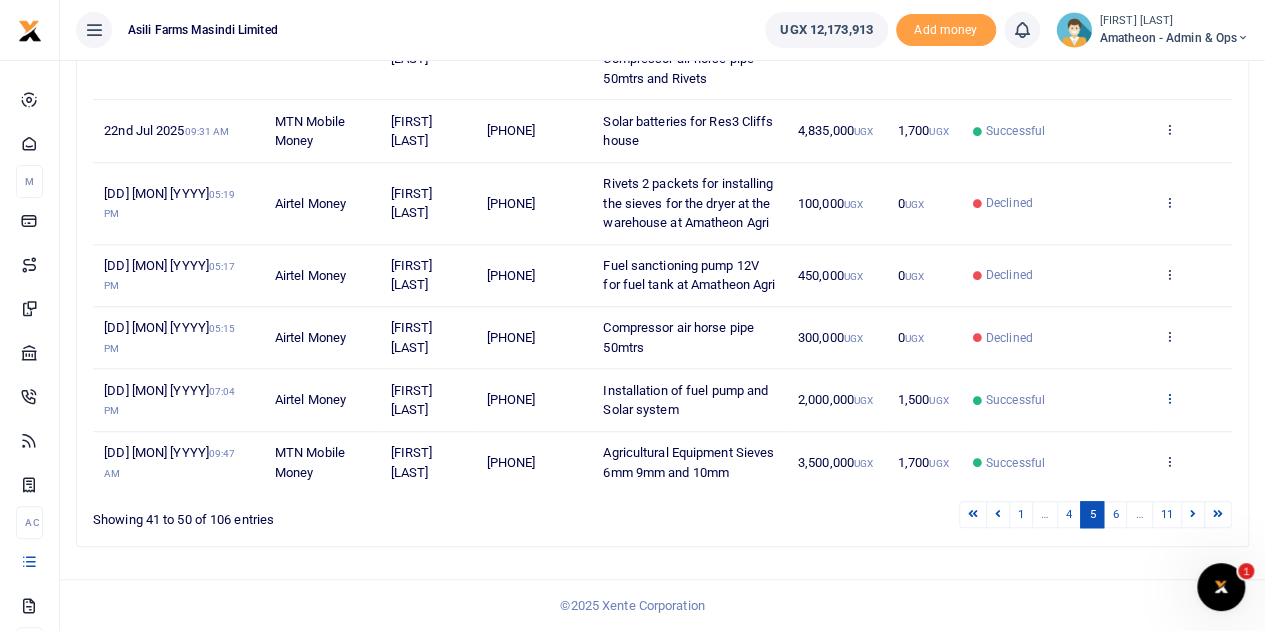 click at bounding box center [1169, 398] 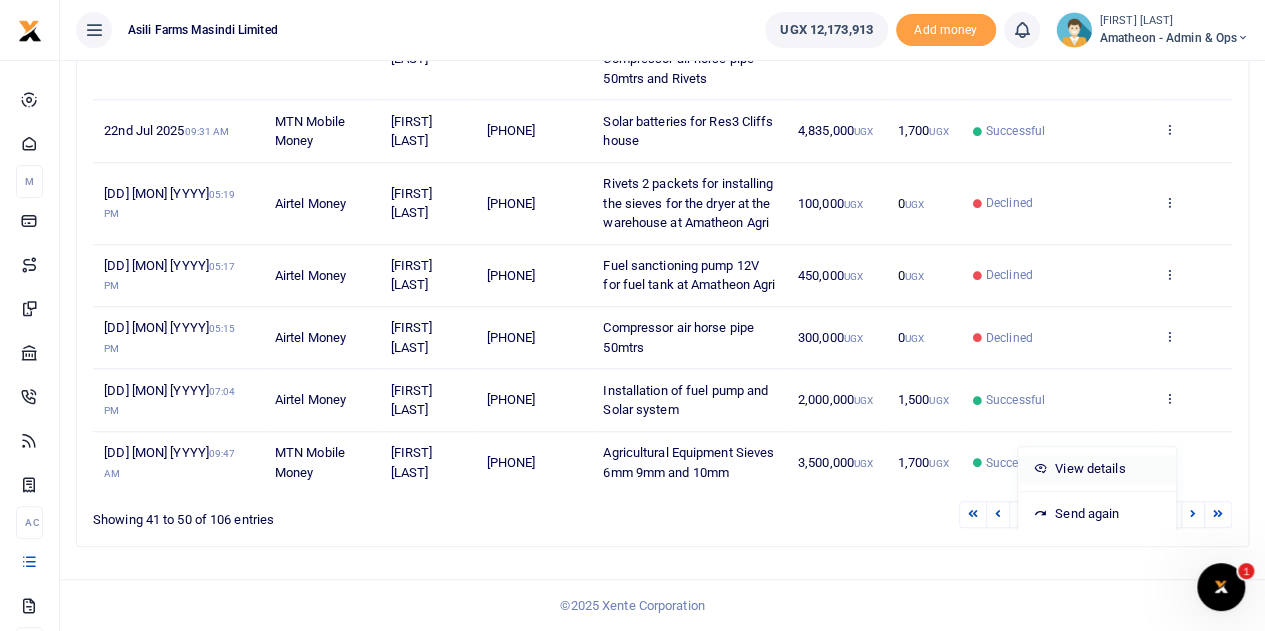 click on "View details" at bounding box center (1097, 469) 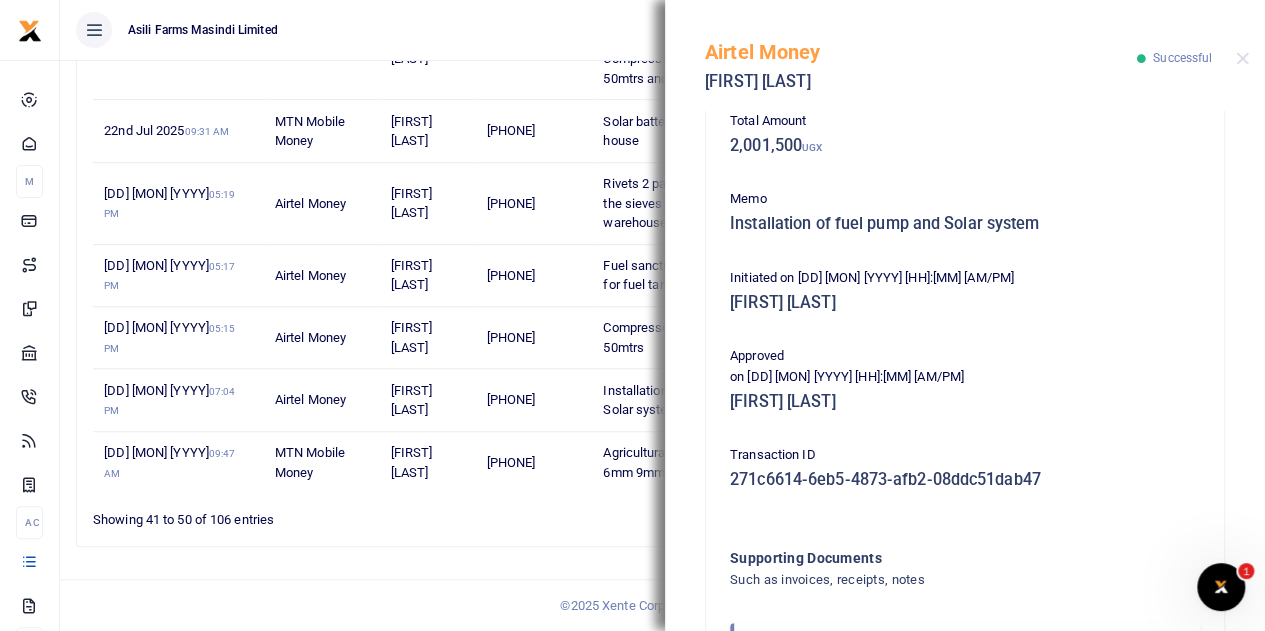 scroll, scrollTop: 431, scrollLeft: 0, axis: vertical 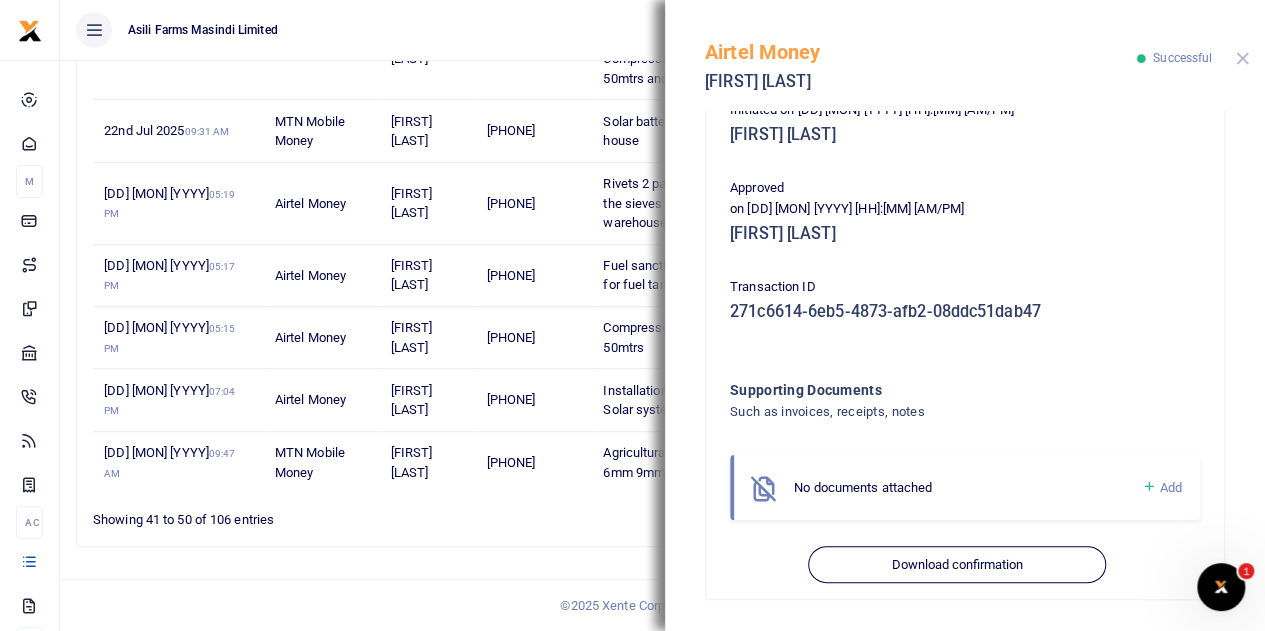 click at bounding box center (1242, 58) 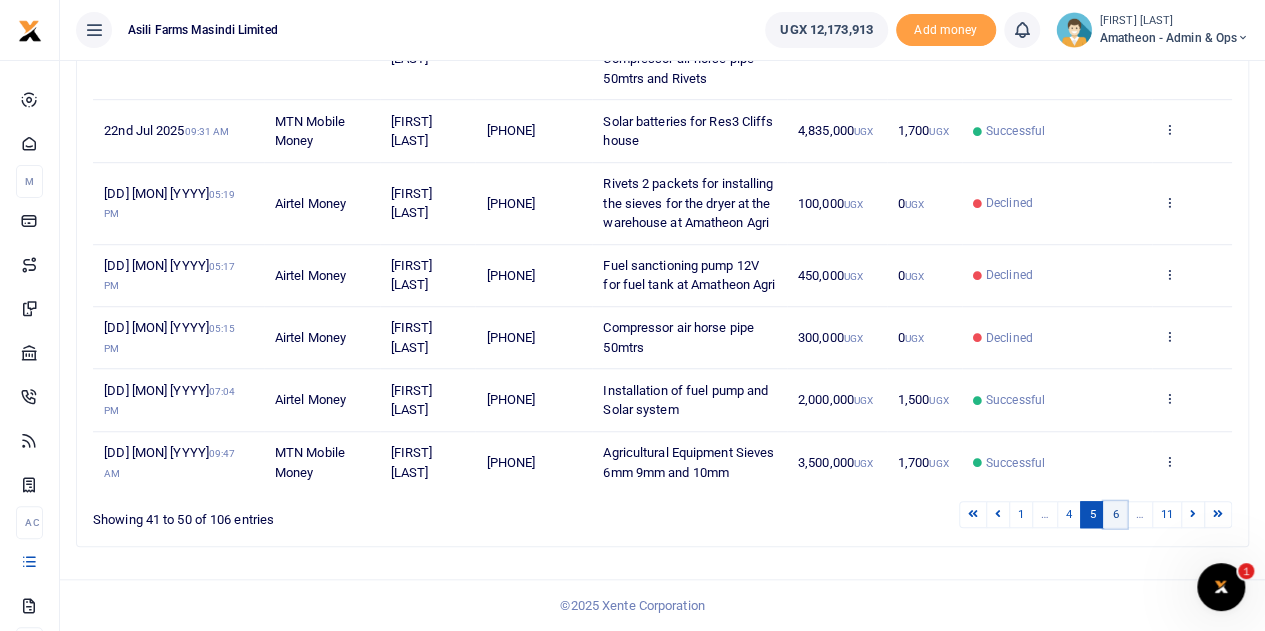 click on "6" at bounding box center [1115, 514] 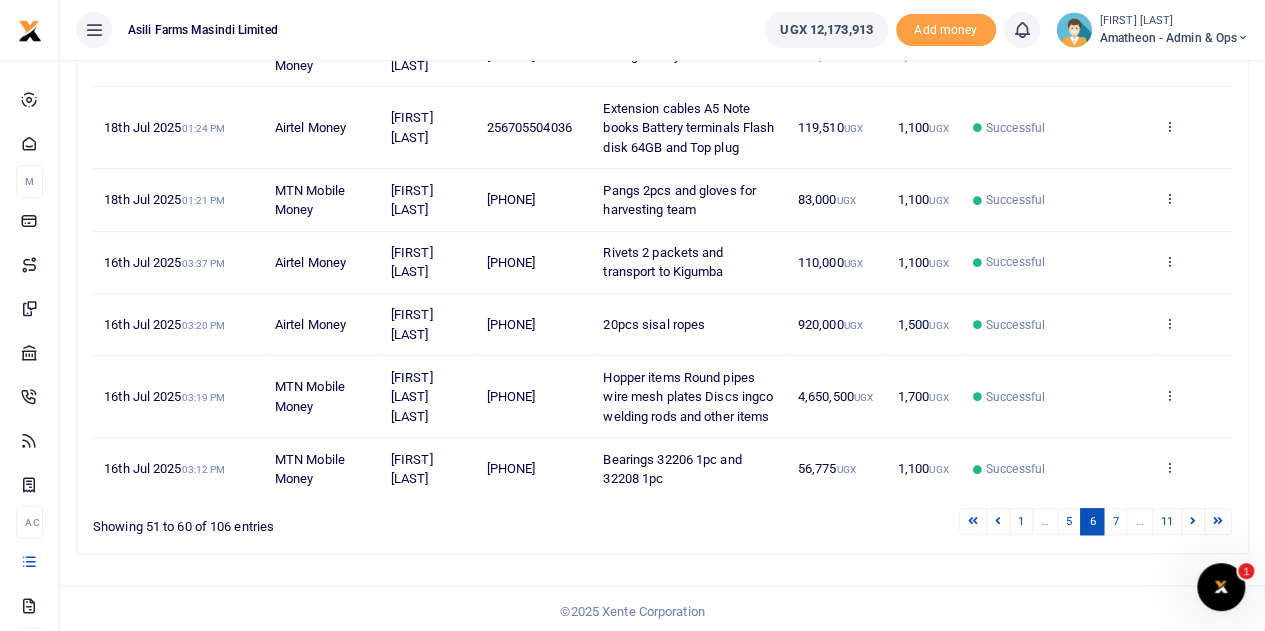 scroll, scrollTop: 556, scrollLeft: 0, axis: vertical 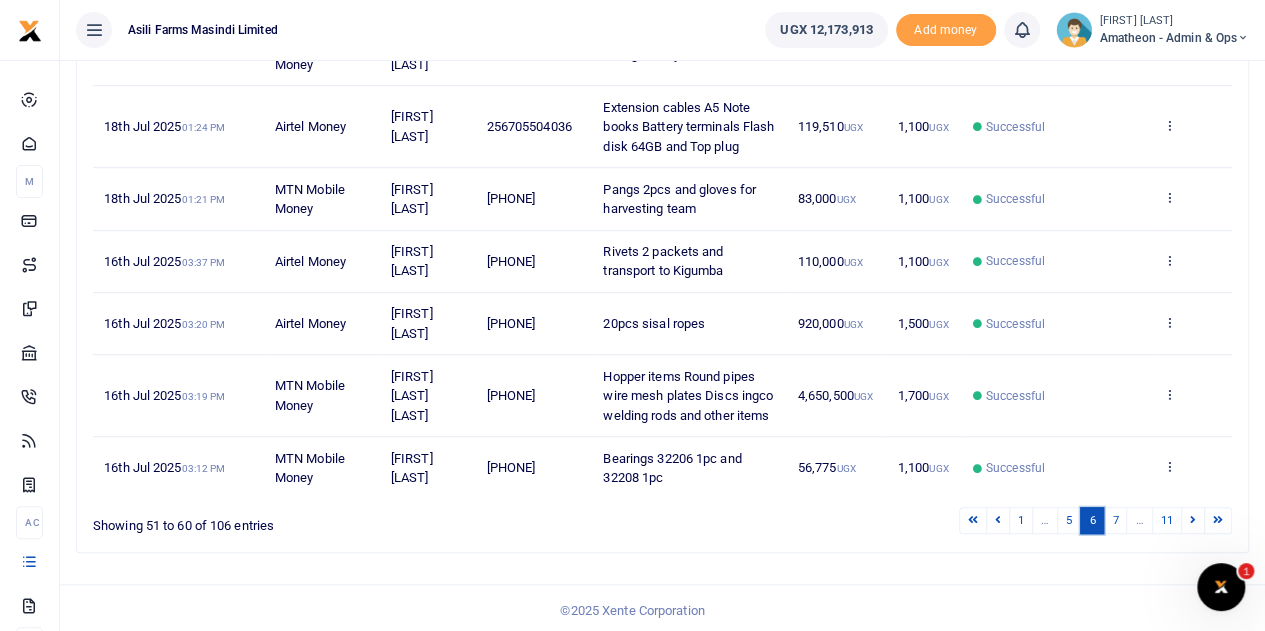 click on "6" at bounding box center (1092, 520) 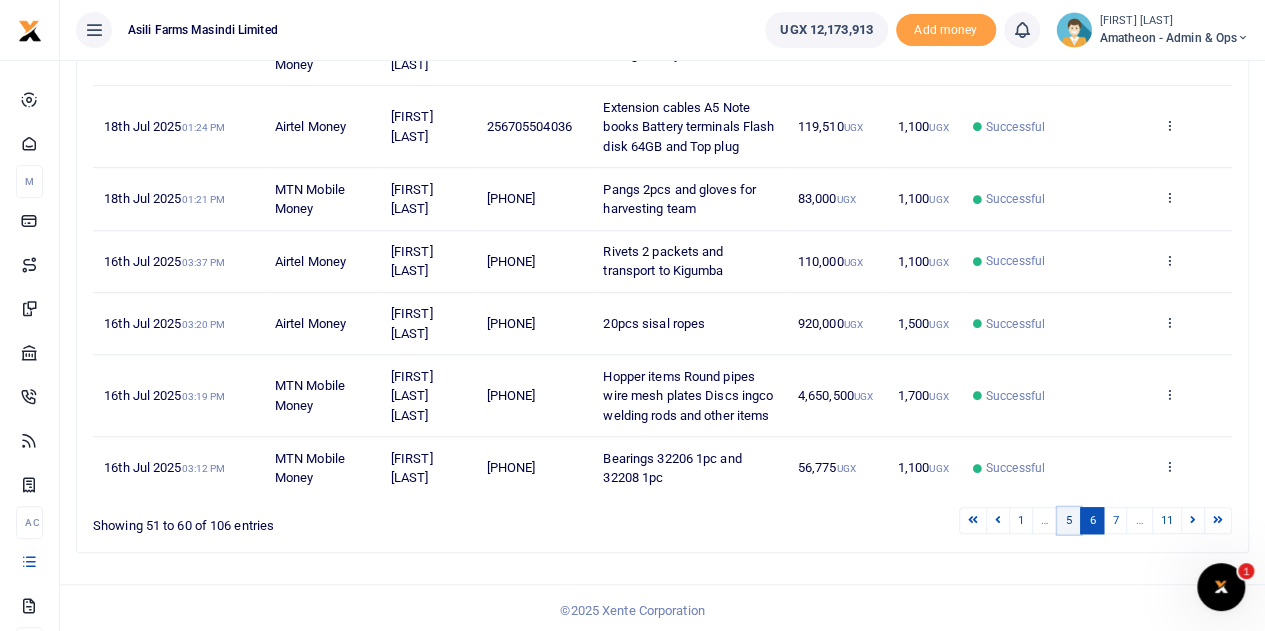 click on "5" at bounding box center (1069, 520) 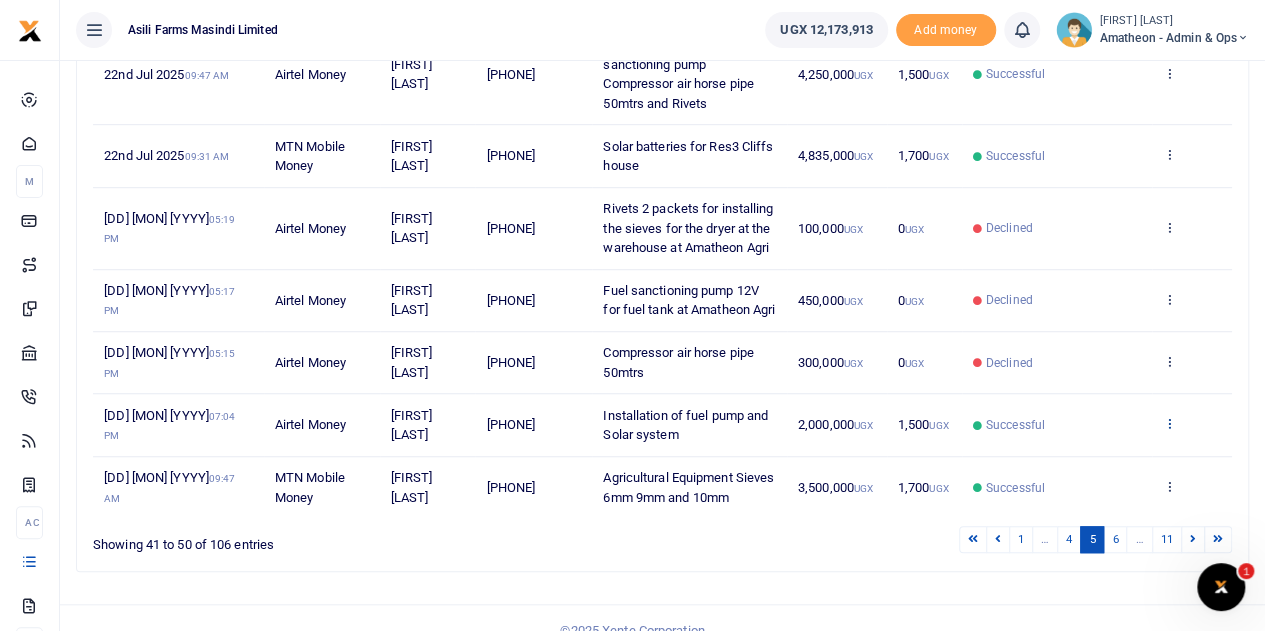 click at bounding box center [1169, 423] 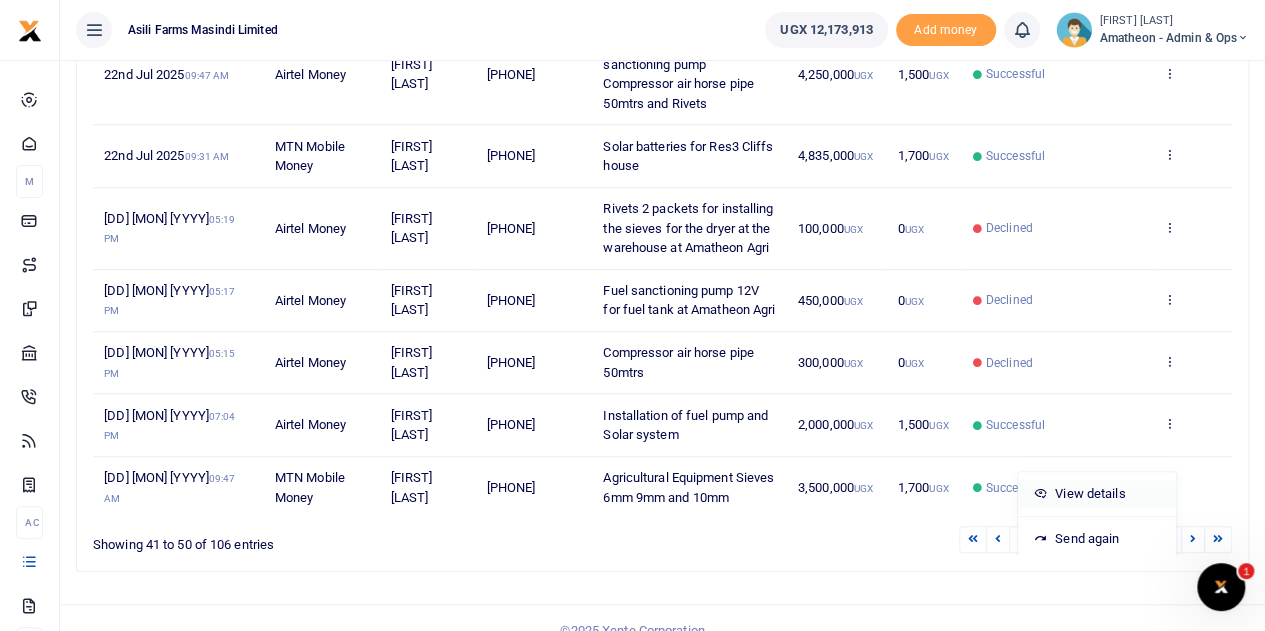 click on "View details" at bounding box center (1097, 494) 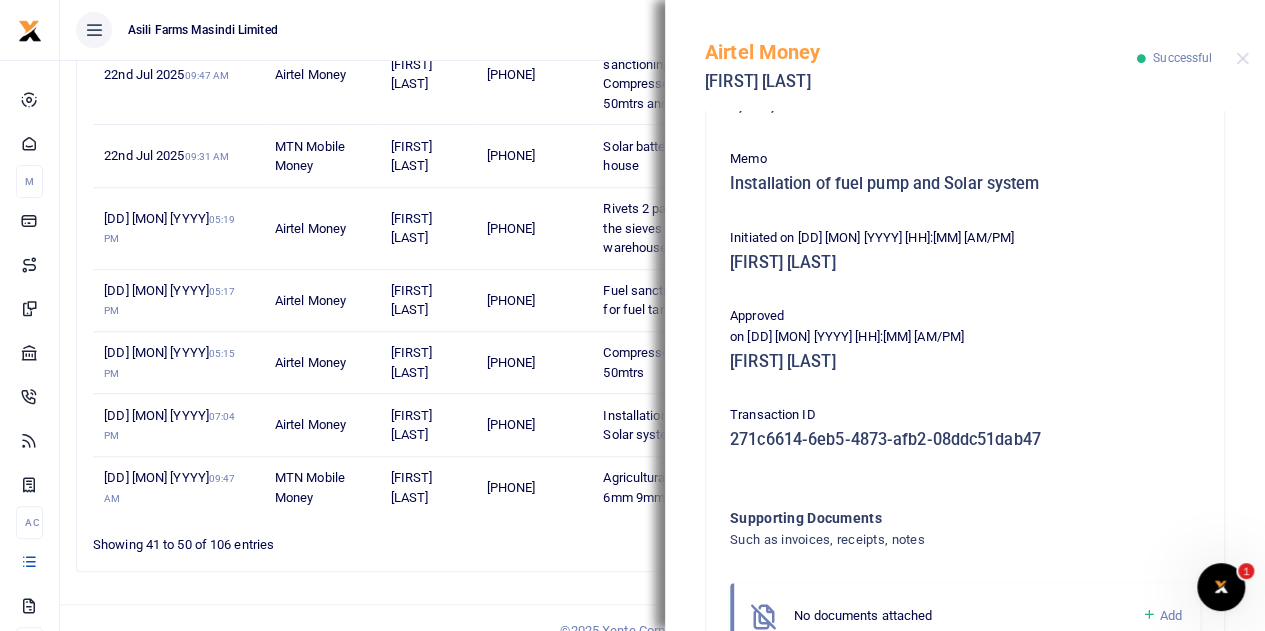 scroll, scrollTop: 431, scrollLeft: 0, axis: vertical 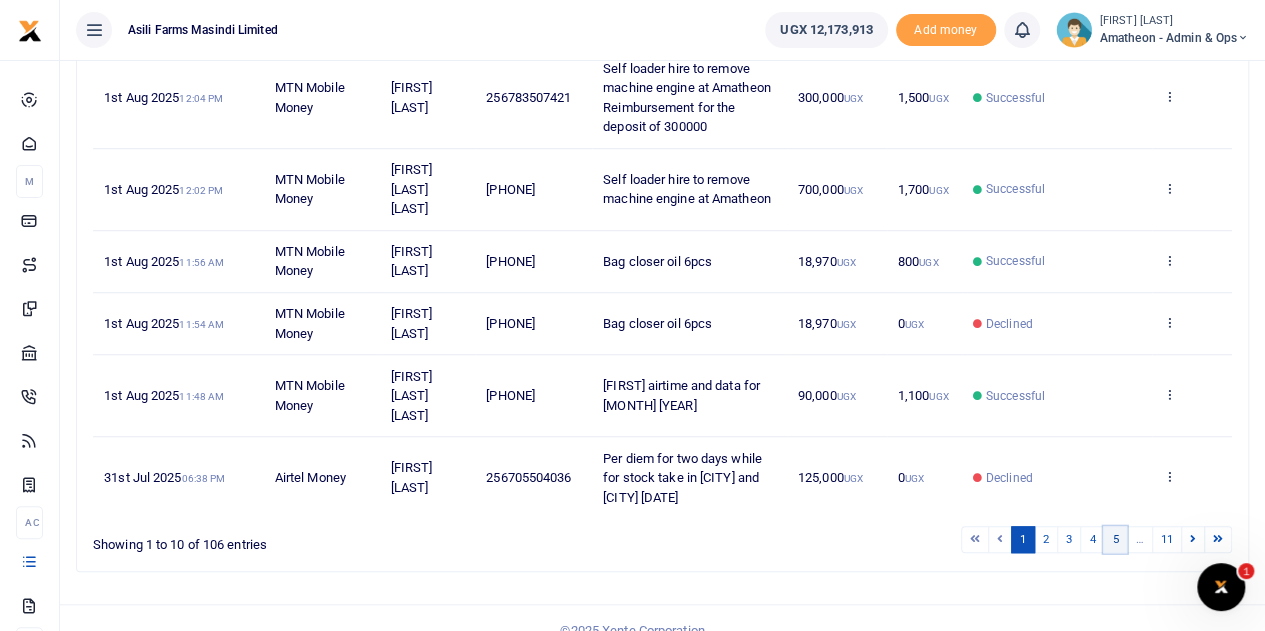 click on "5" at bounding box center [1115, 539] 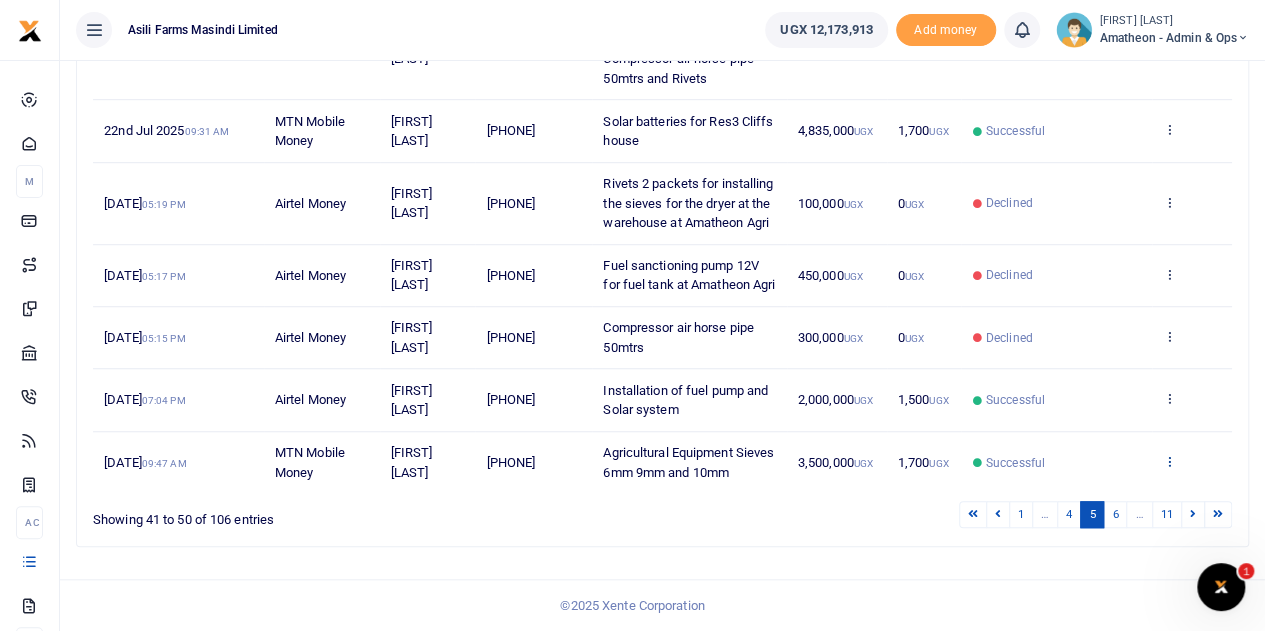 click at bounding box center (1169, 461) 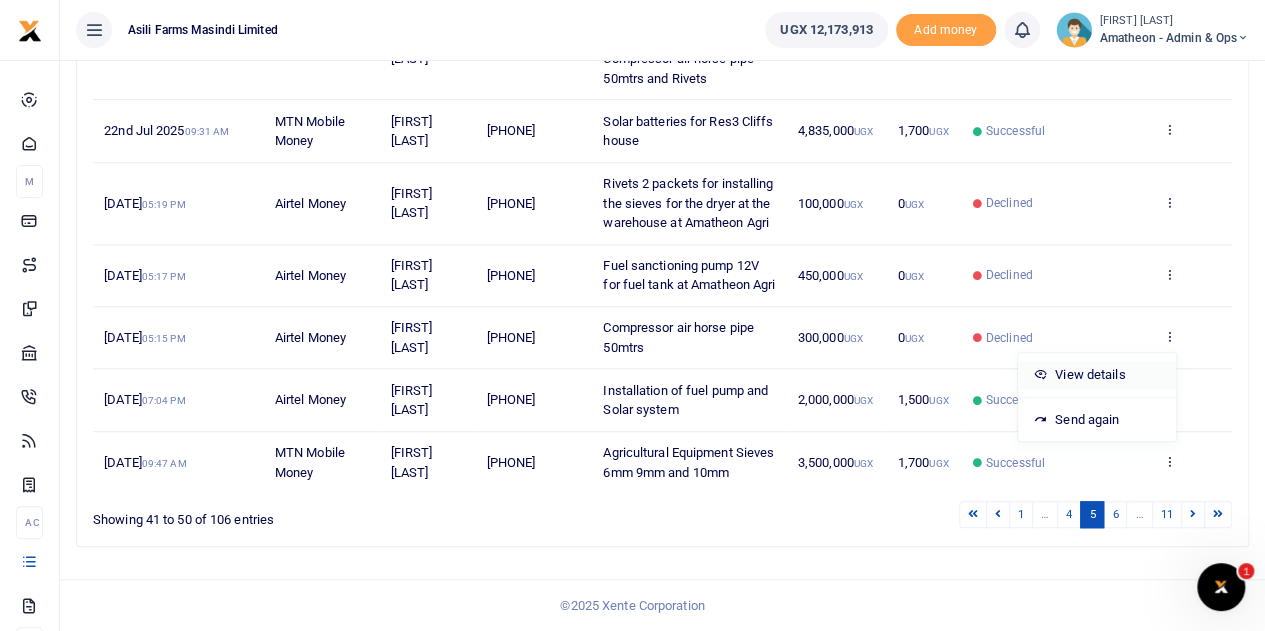 click on "View details" at bounding box center (1097, 375) 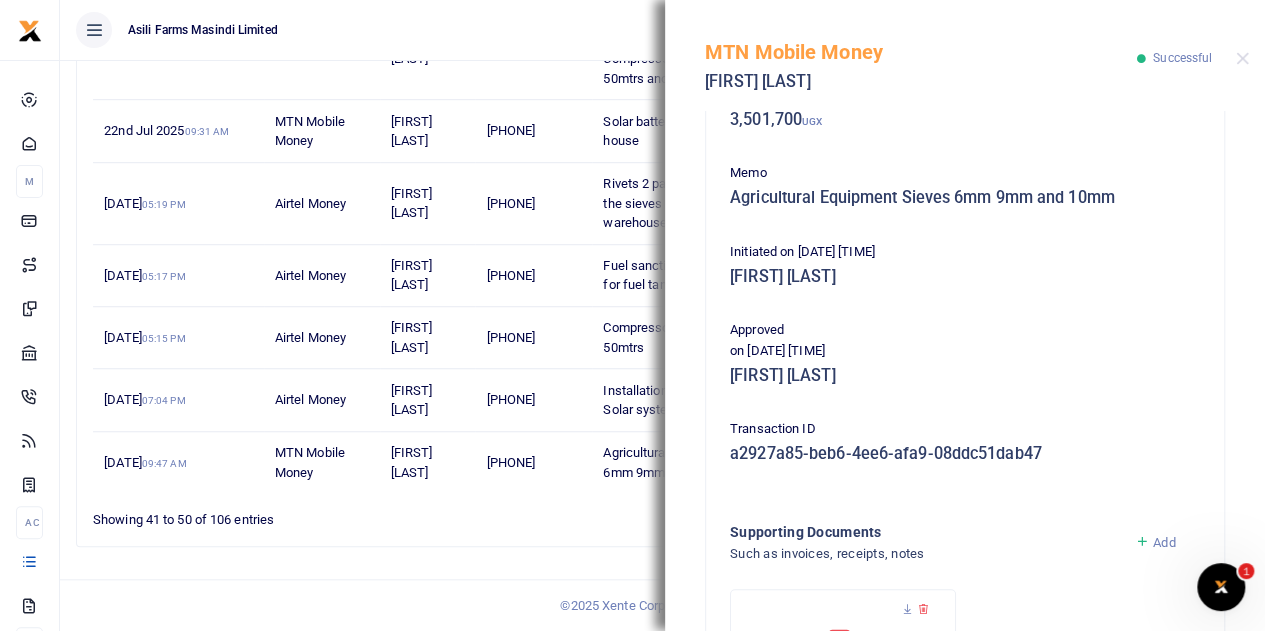 scroll, scrollTop: 400, scrollLeft: 0, axis: vertical 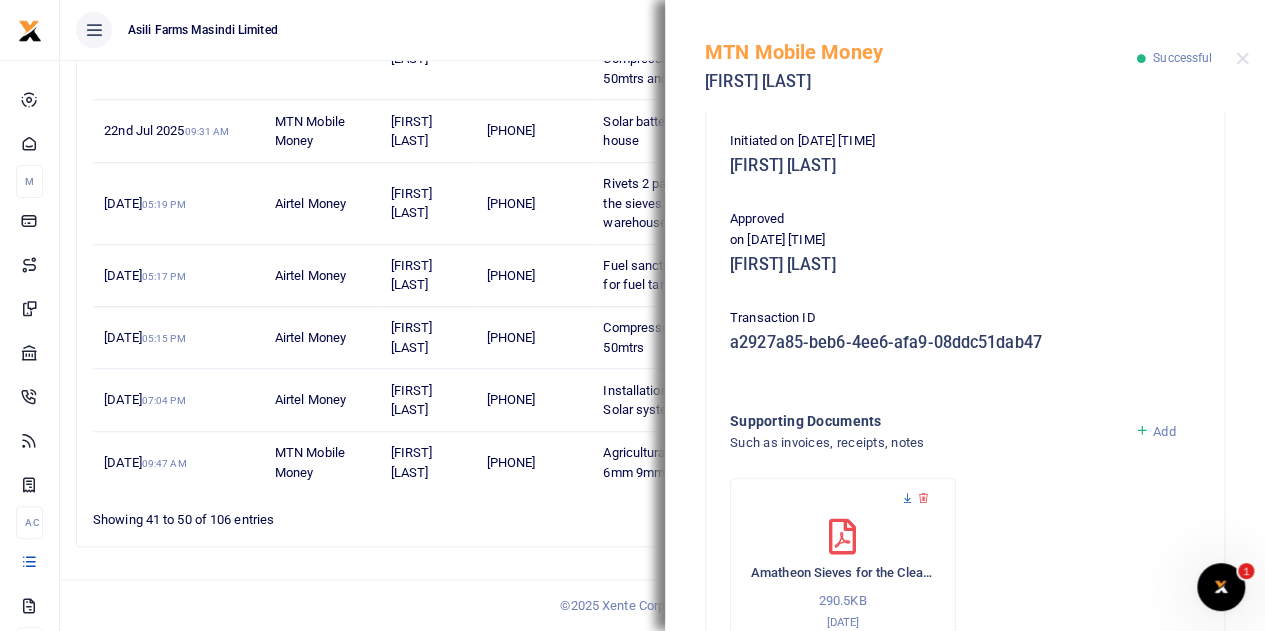 click at bounding box center (907, 498) 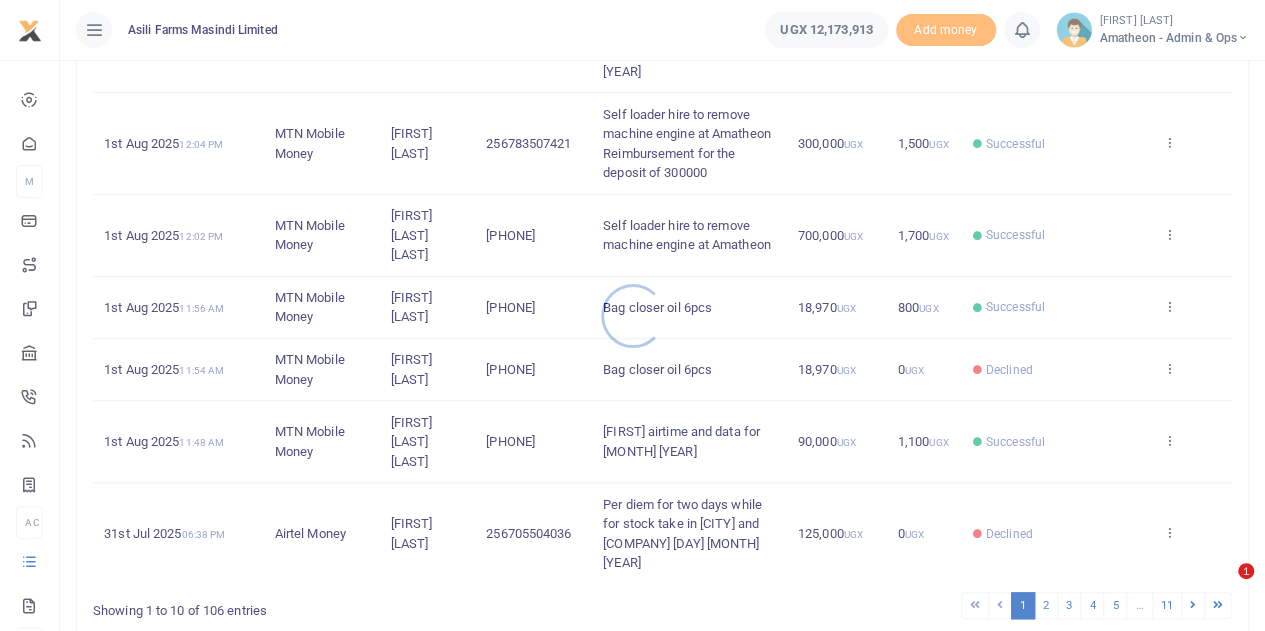 scroll, scrollTop: 634, scrollLeft: 0, axis: vertical 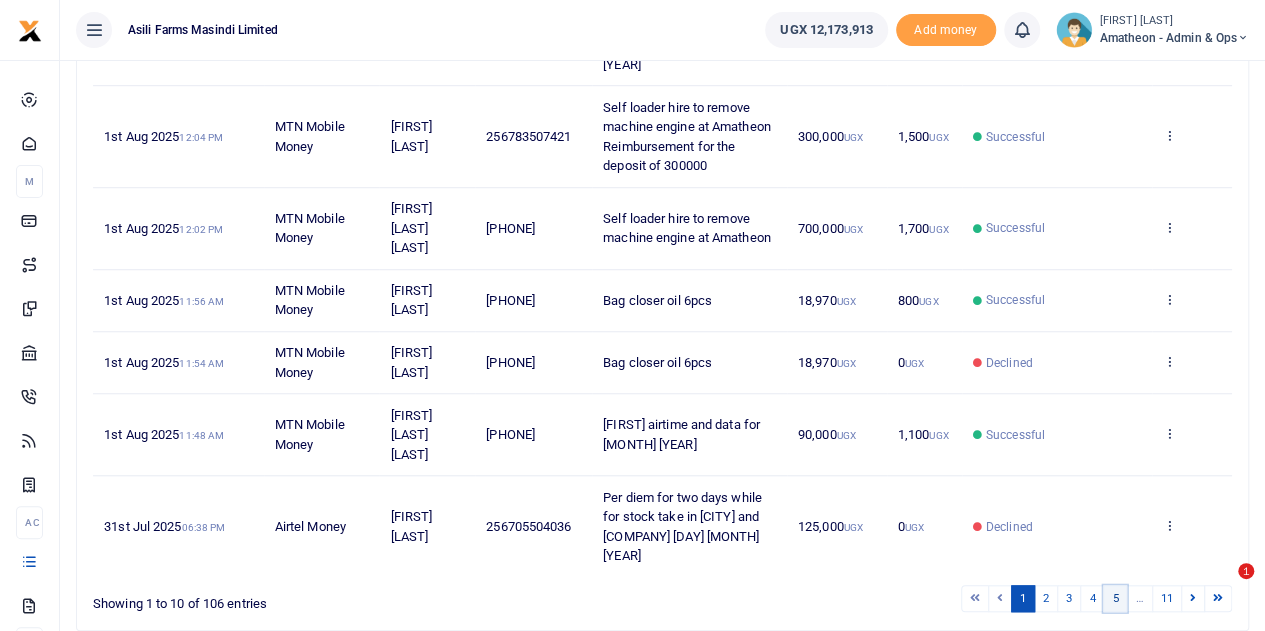 click on "5" at bounding box center [1115, 598] 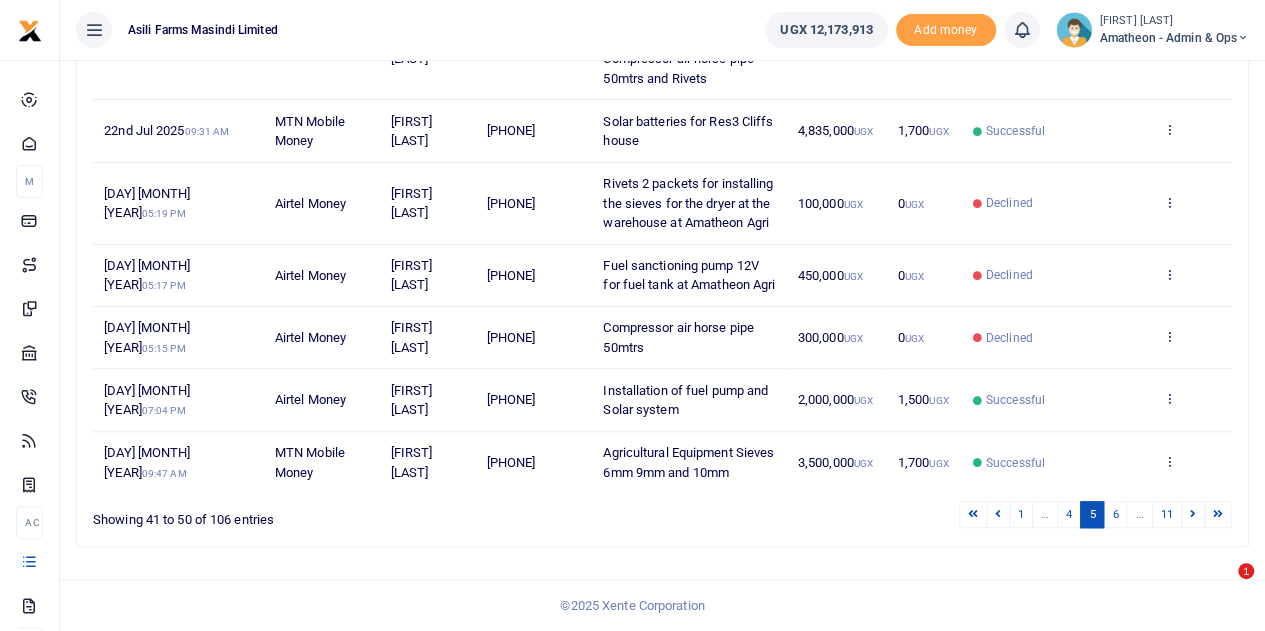 scroll, scrollTop: 534, scrollLeft: 0, axis: vertical 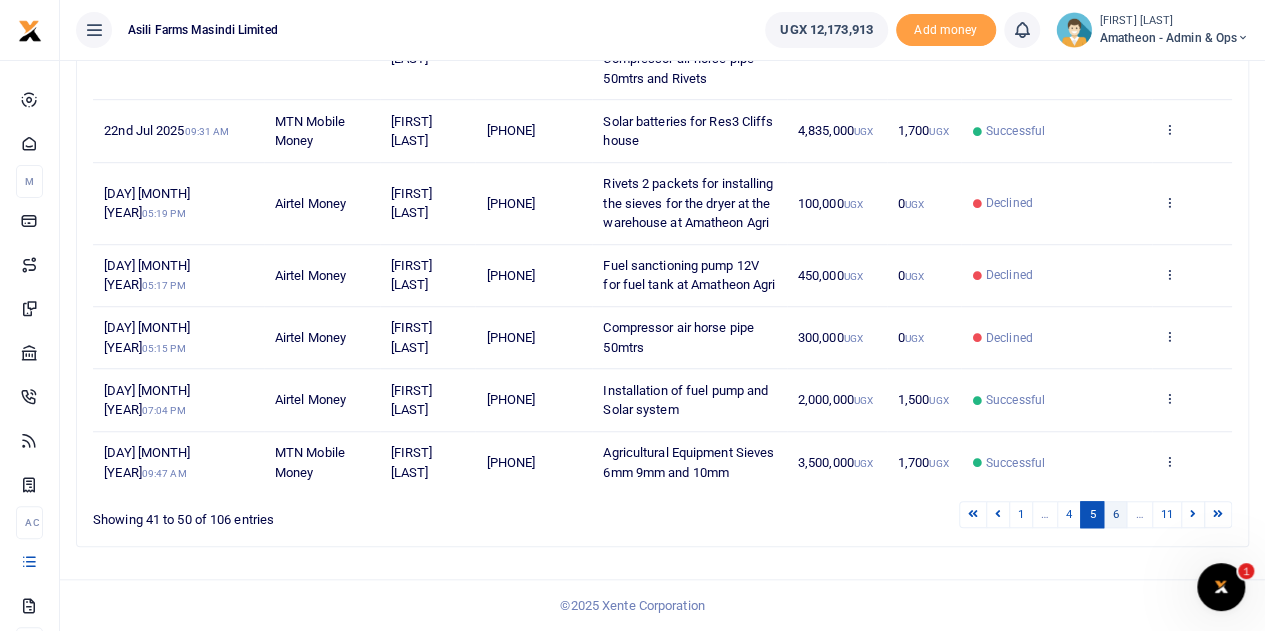 click on "6" at bounding box center (1115, 514) 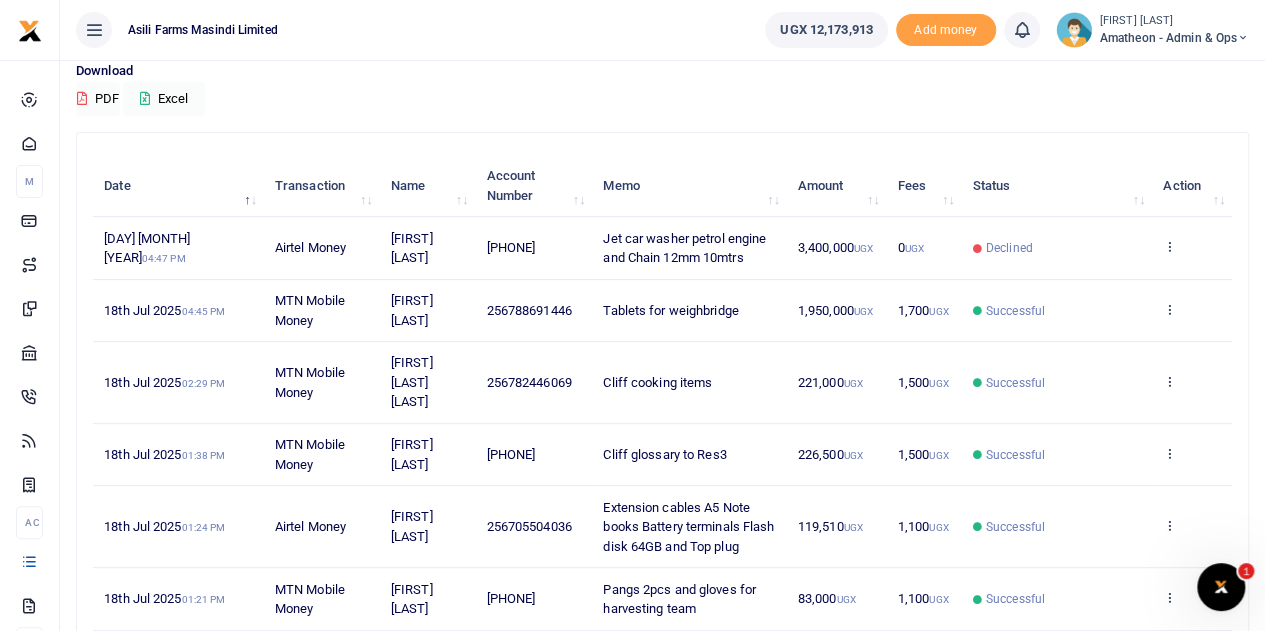 scroll, scrollTop: 256, scrollLeft: 0, axis: vertical 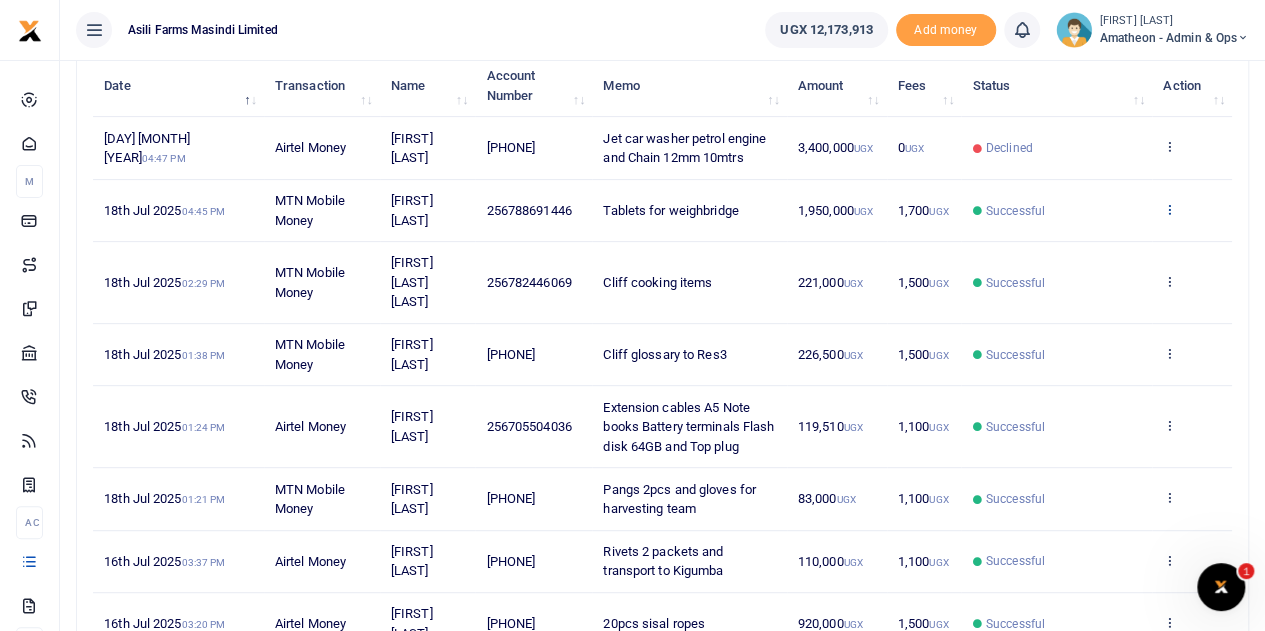 click at bounding box center (1169, 209) 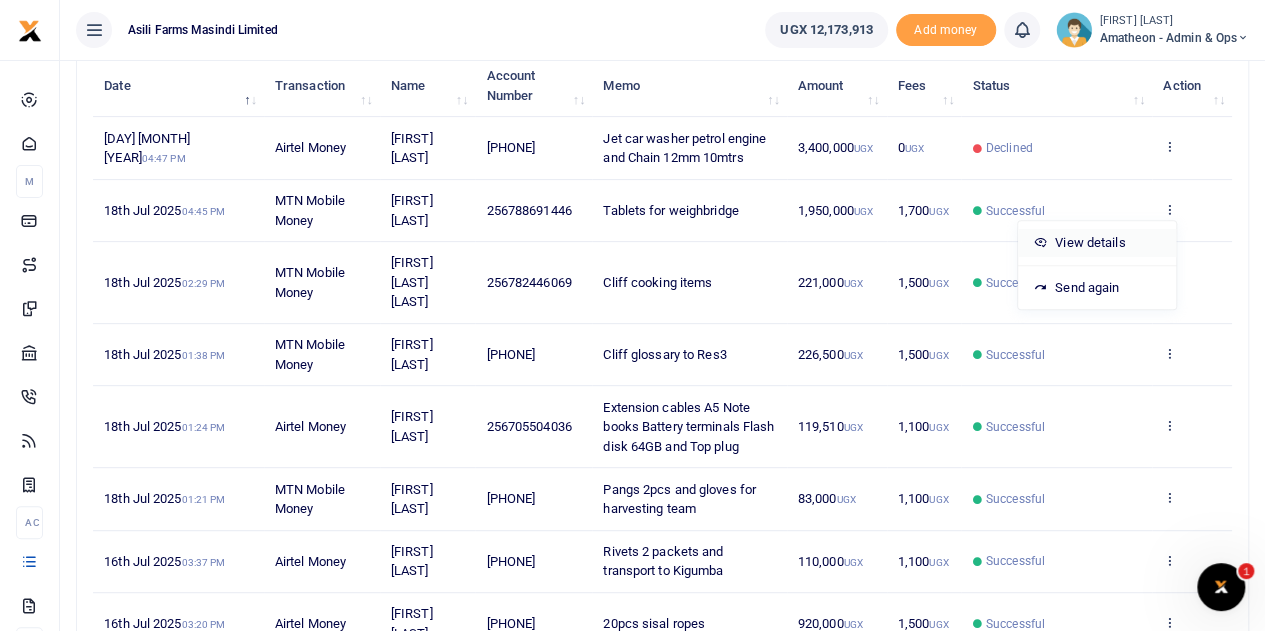 click on "View details" at bounding box center (1097, 243) 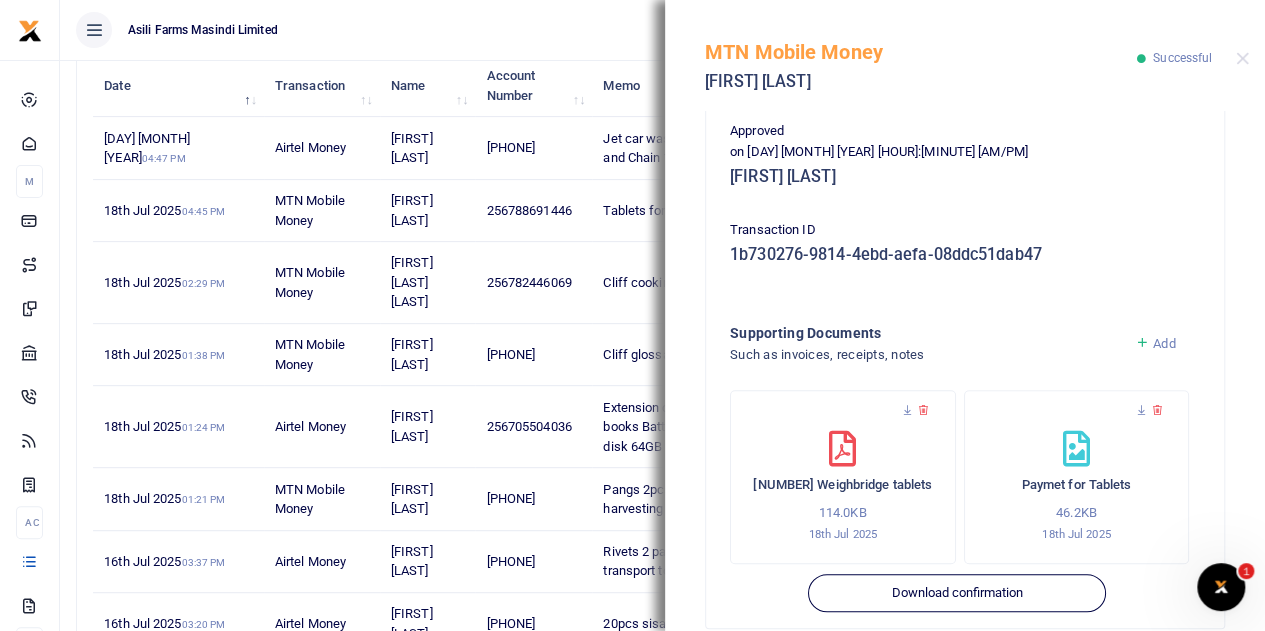 scroll, scrollTop: 500, scrollLeft: 0, axis: vertical 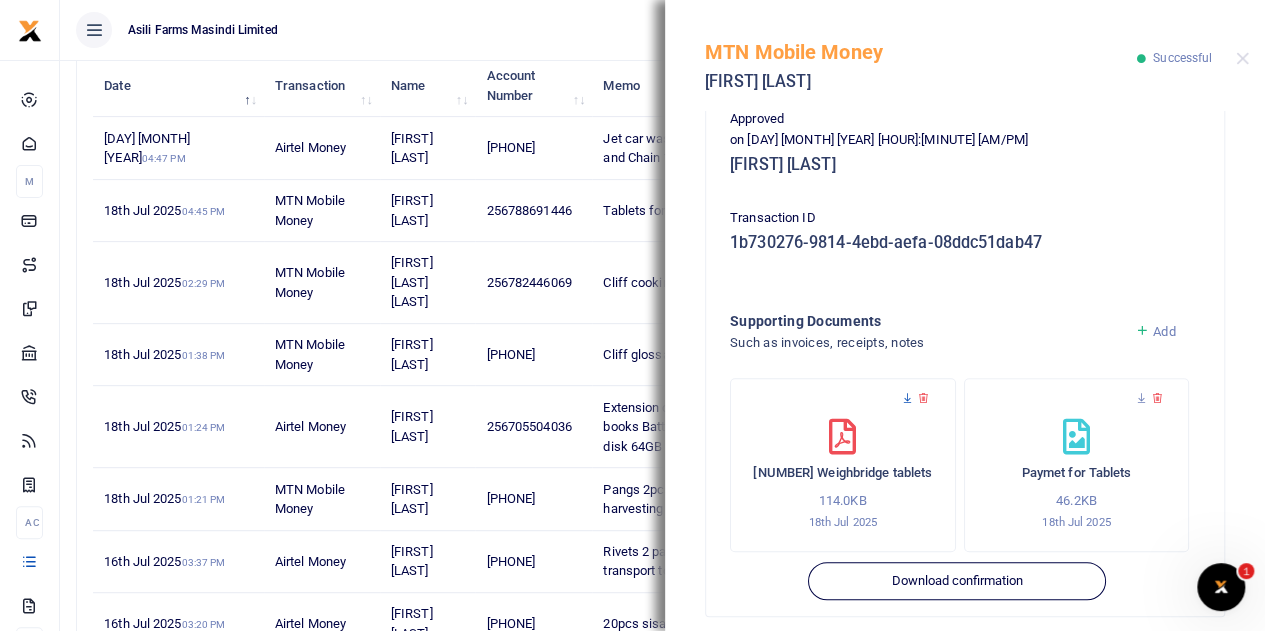 click at bounding box center [907, 398] 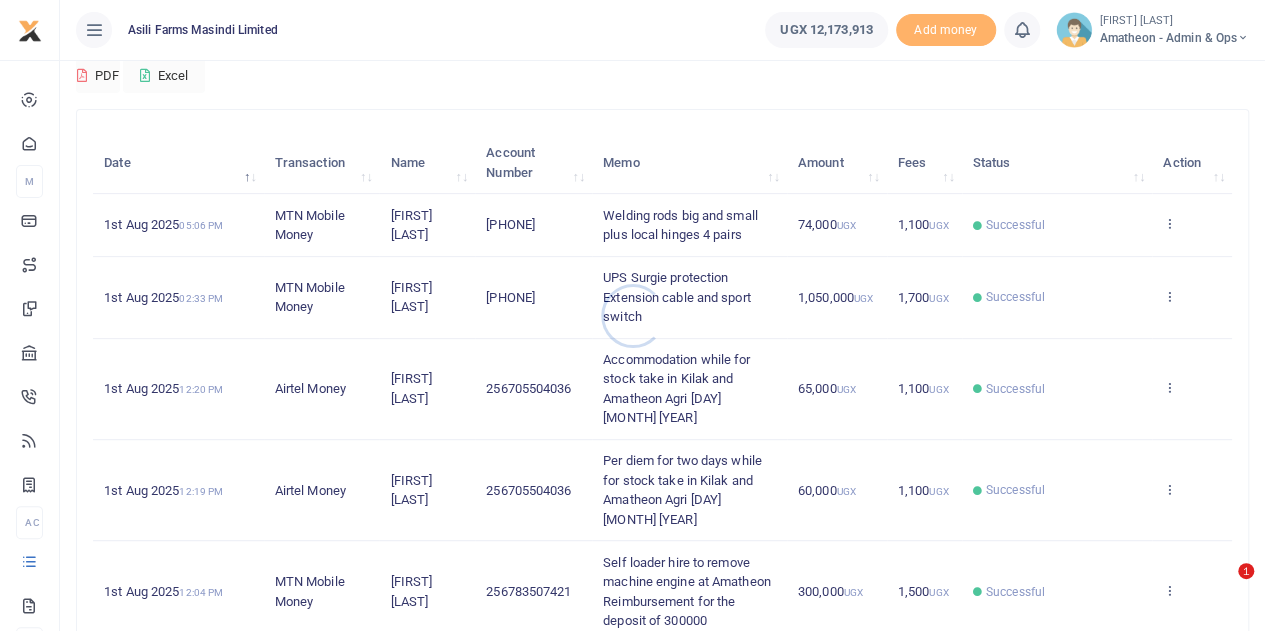 scroll, scrollTop: 634, scrollLeft: 0, axis: vertical 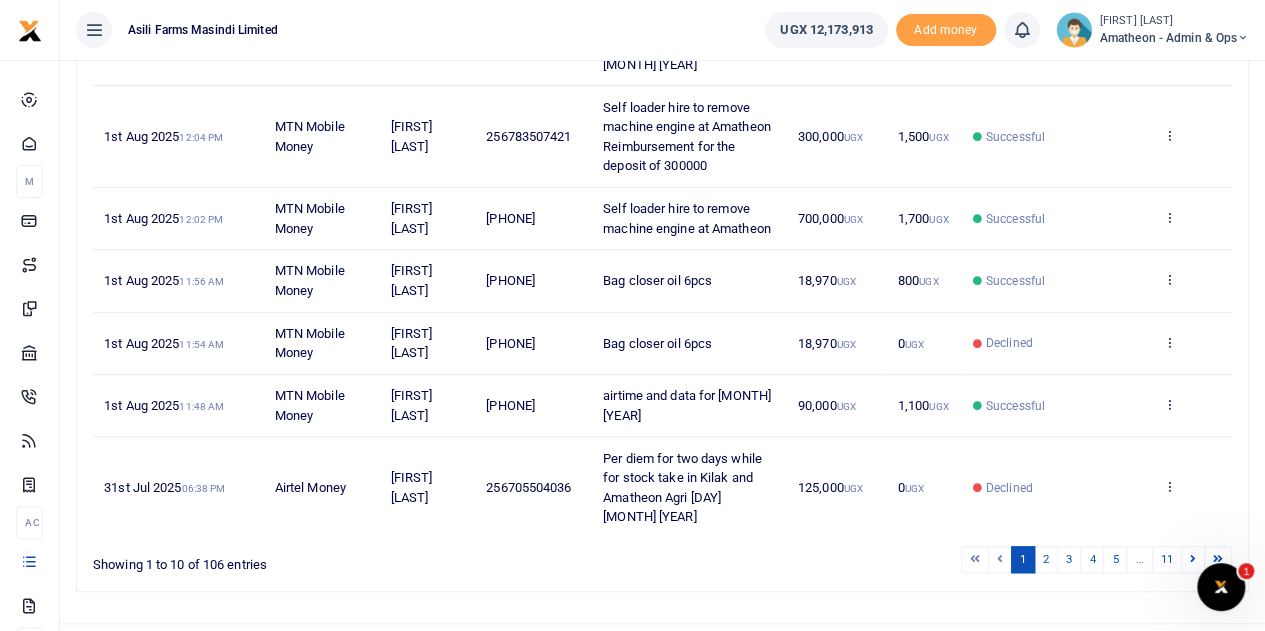 click on "…" at bounding box center (1139, 559) 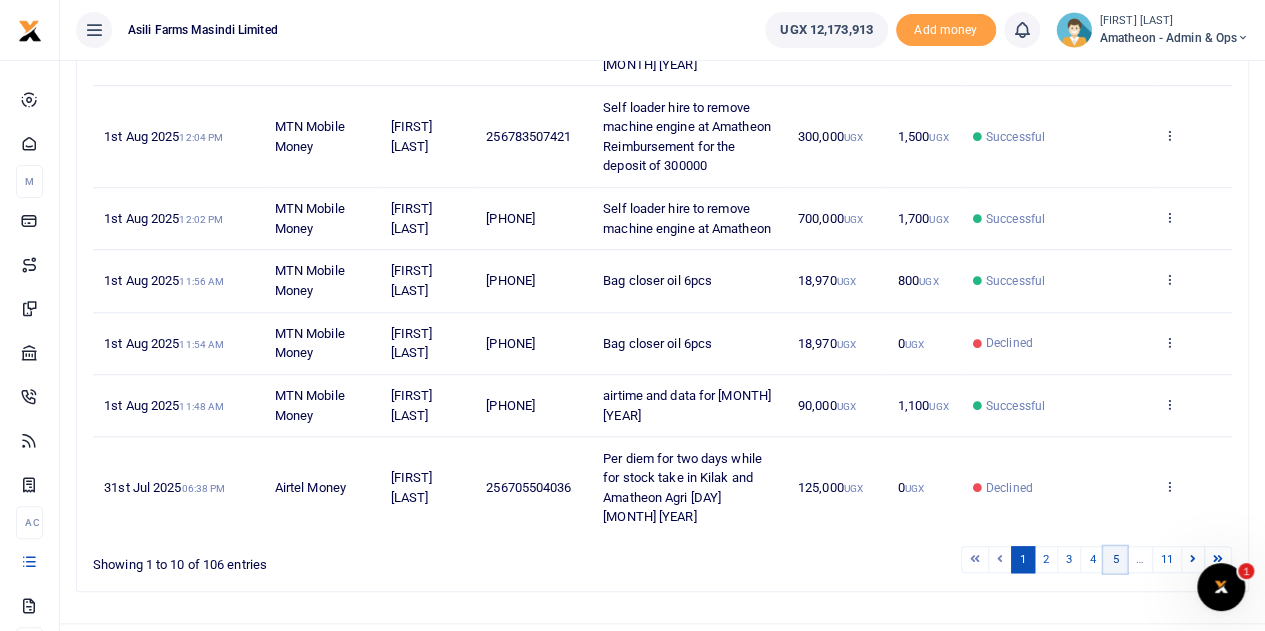 click on "5" at bounding box center (1115, 559) 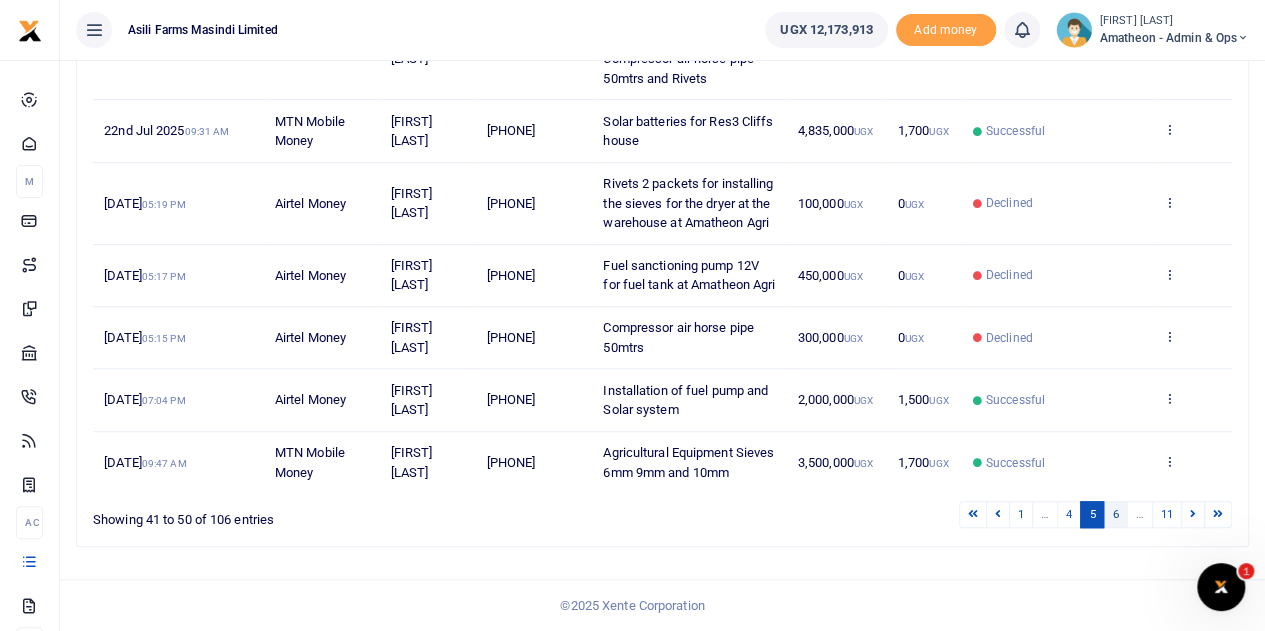 click on "6" at bounding box center [1115, 514] 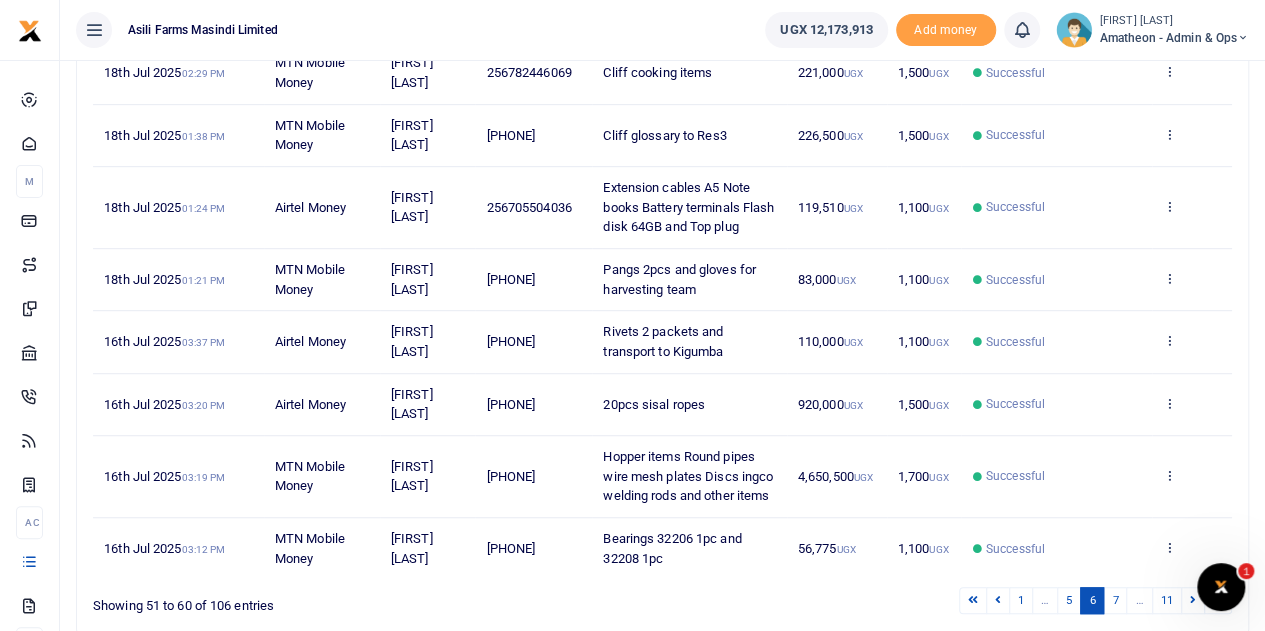 scroll, scrollTop: 356, scrollLeft: 0, axis: vertical 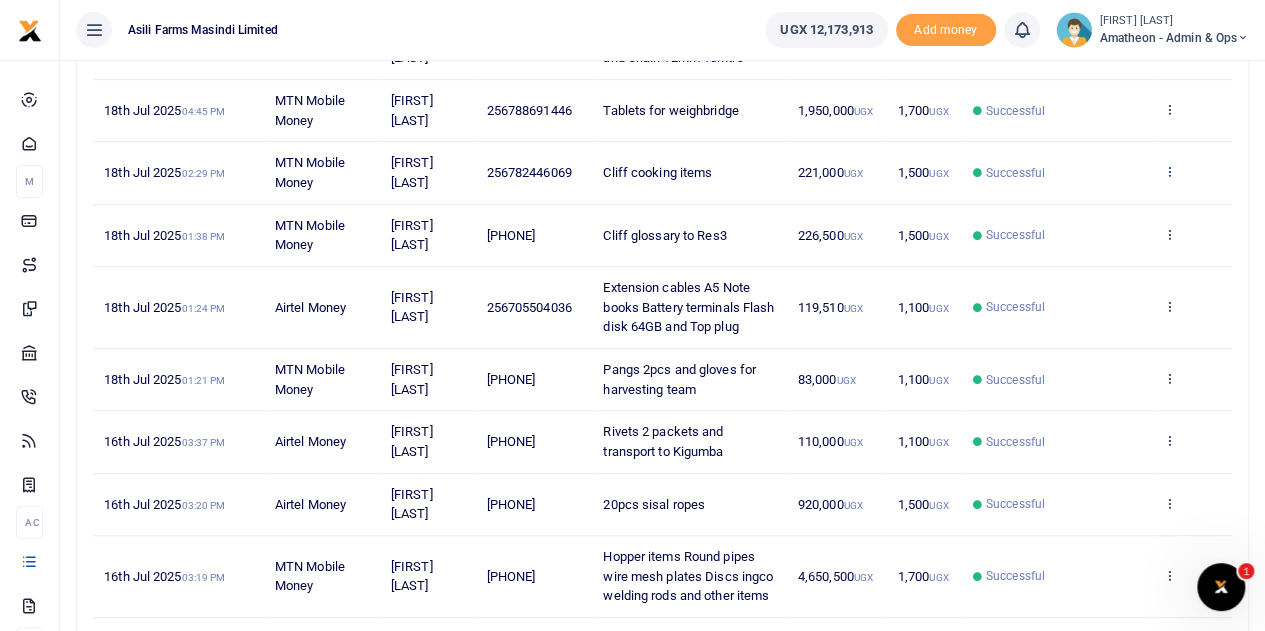 click at bounding box center [1169, 171] 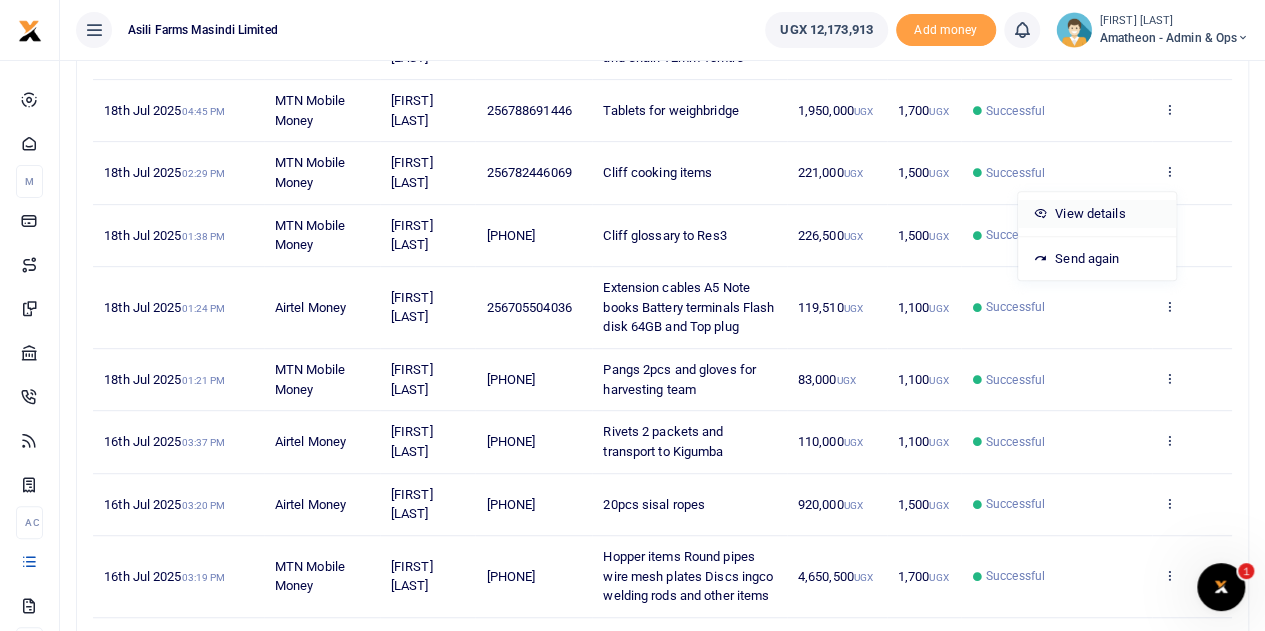 click on "View details" at bounding box center (1097, 214) 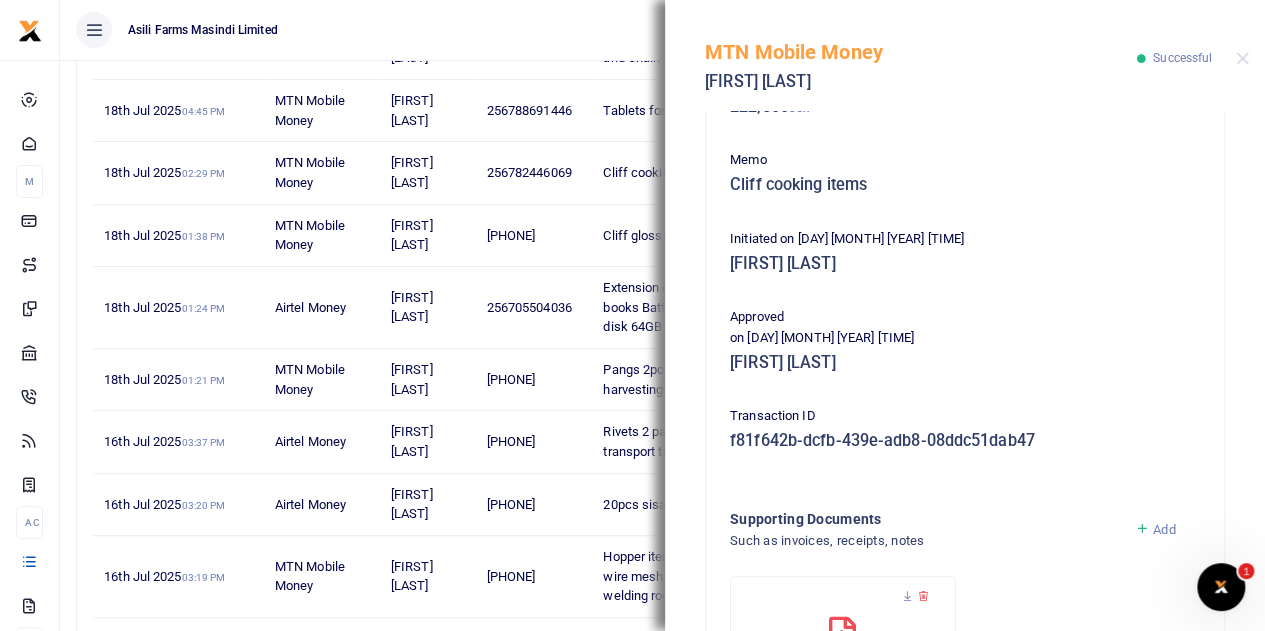 scroll, scrollTop: 516, scrollLeft: 0, axis: vertical 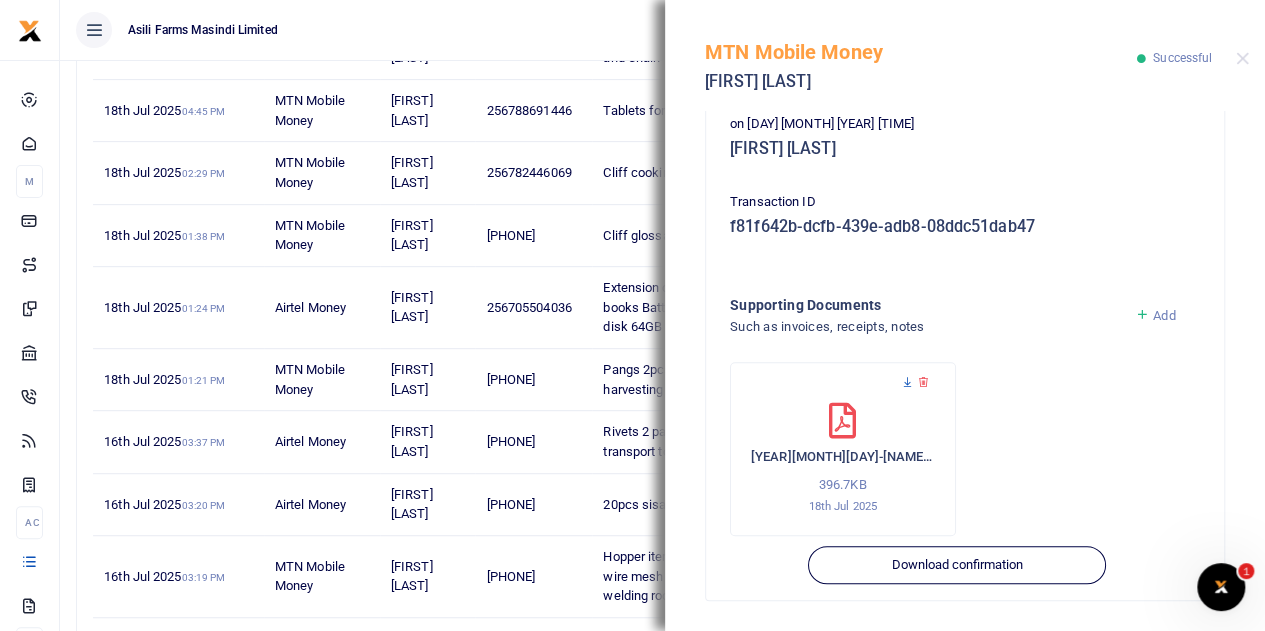 click at bounding box center (907, 382) 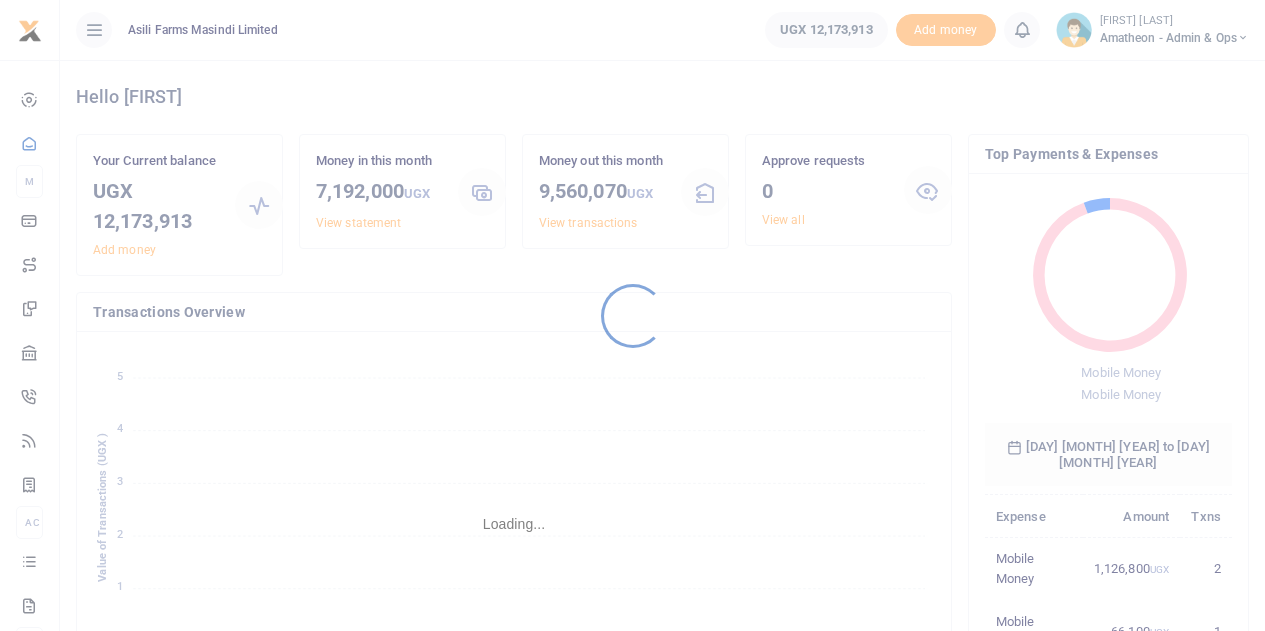 scroll, scrollTop: 0, scrollLeft: 0, axis: both 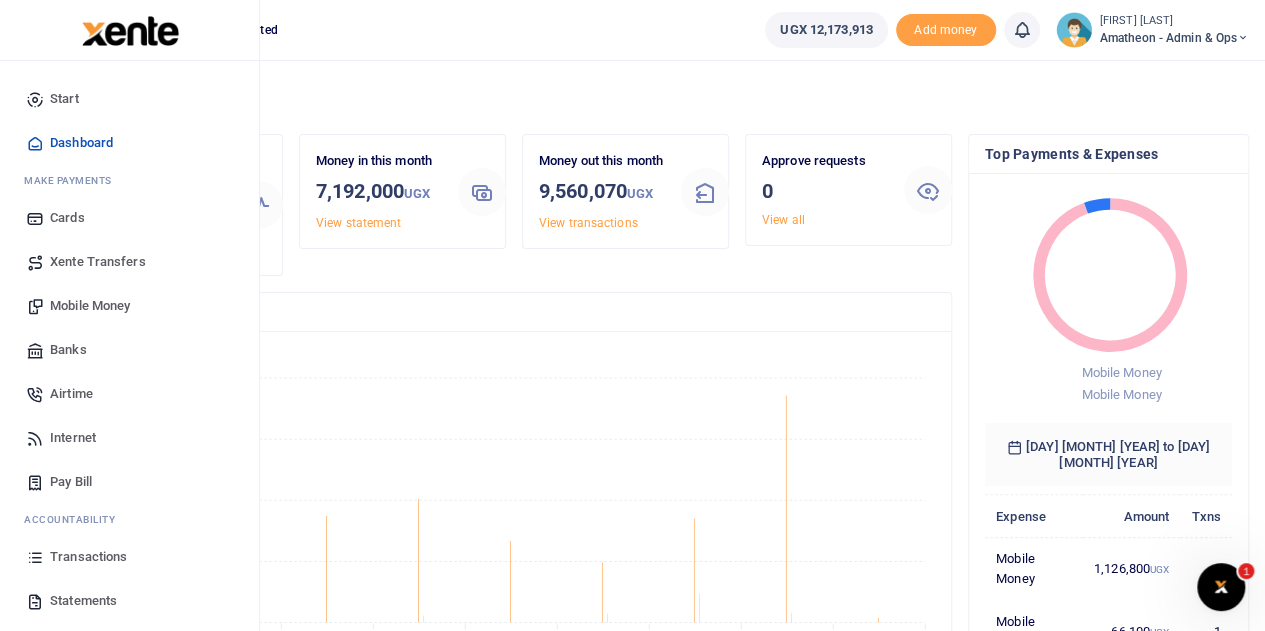 click on "Transactions" at bounding box center [88, 557] 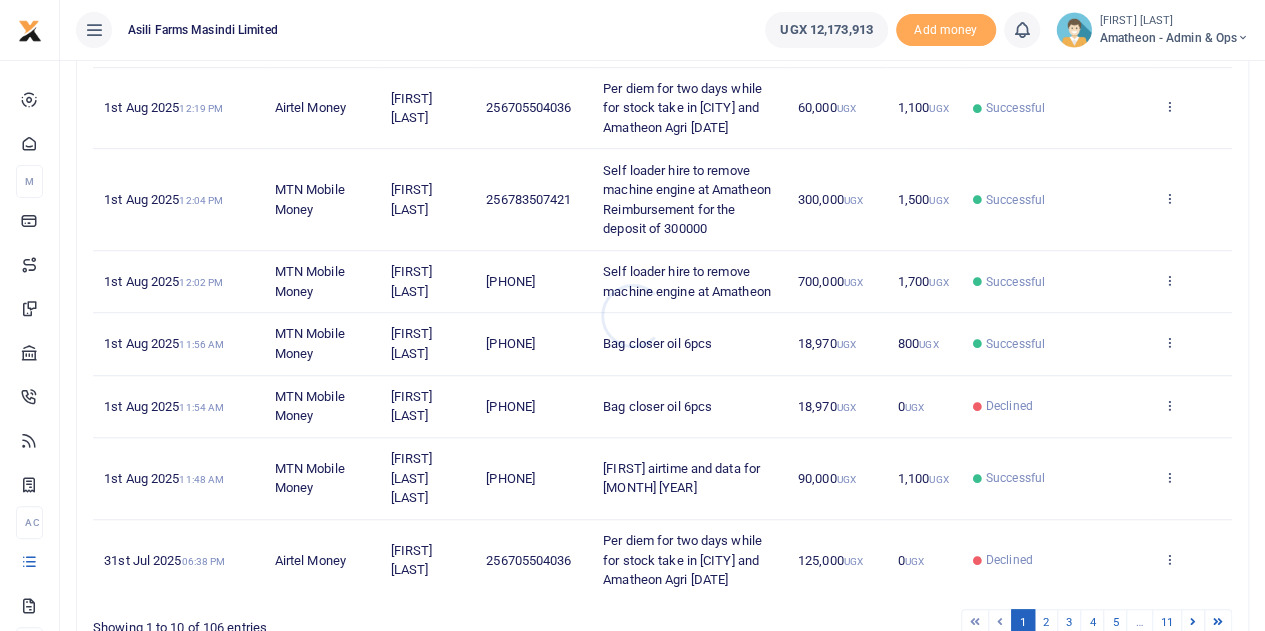 scroll, scrollTop: 634, scrollLeft: 0, axis: vertical 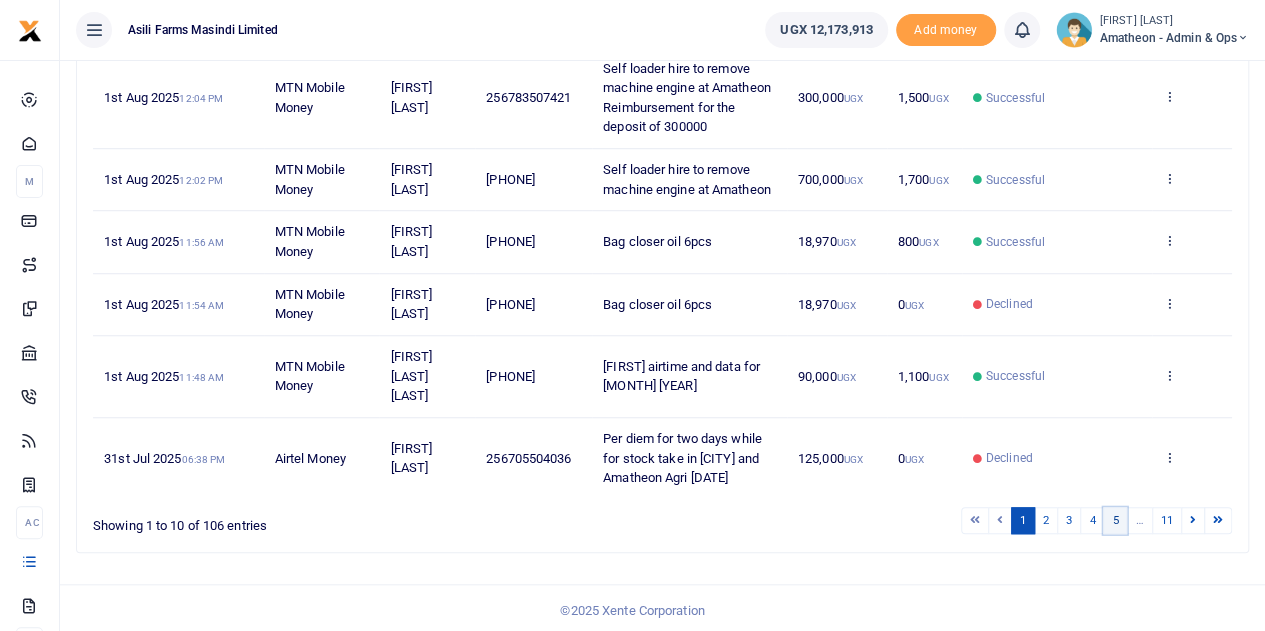click on "5" at bounding box center [1115, 520] 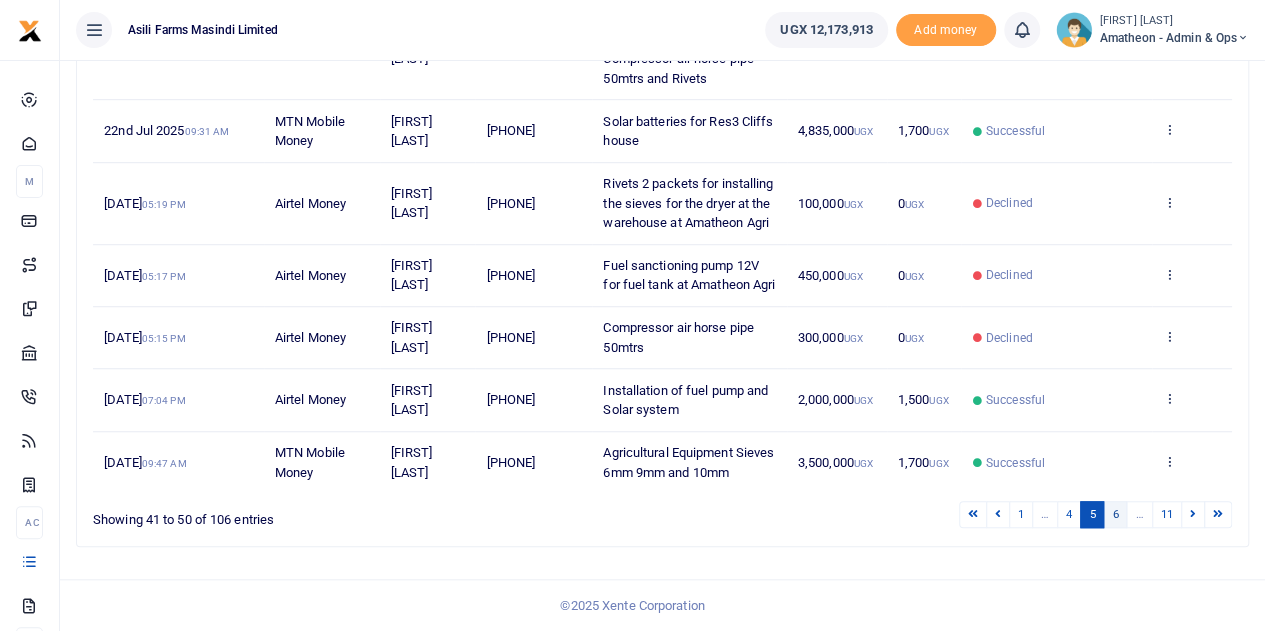 click on "6" at bounding box center (1115, 514) 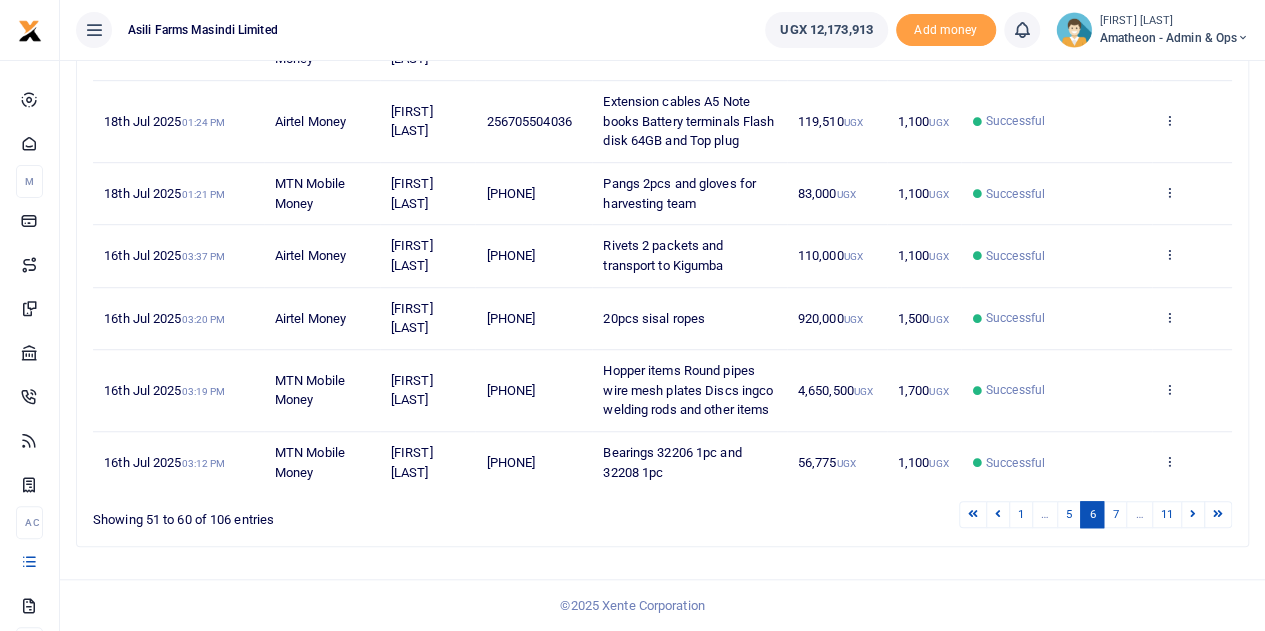 scroll, scrollTop: 556, scrollLeft: 0, axis: vertical 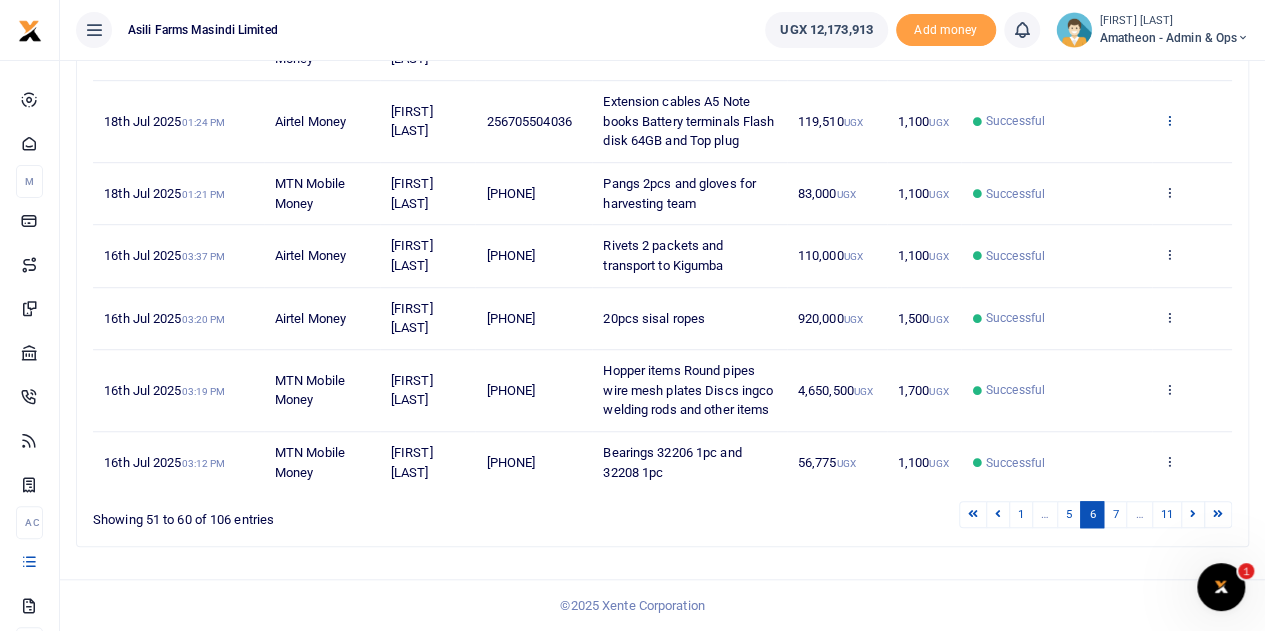 click at bounding box center [1169, 120] 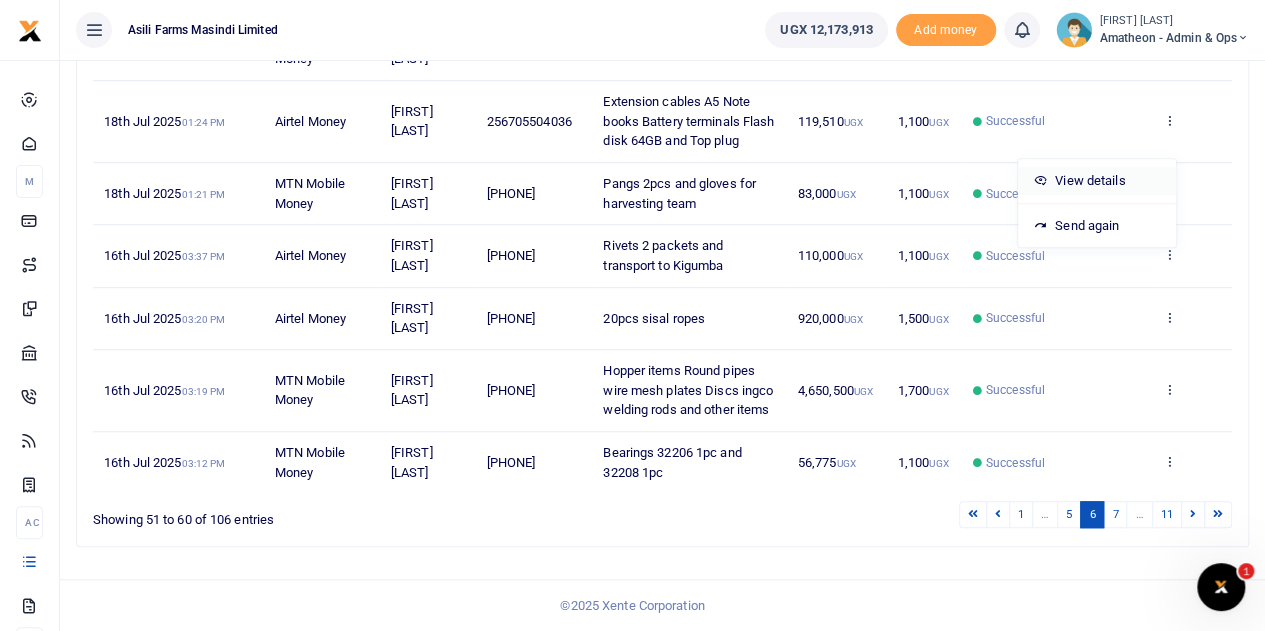 click on "View details" at bounding box center [1097, 181] 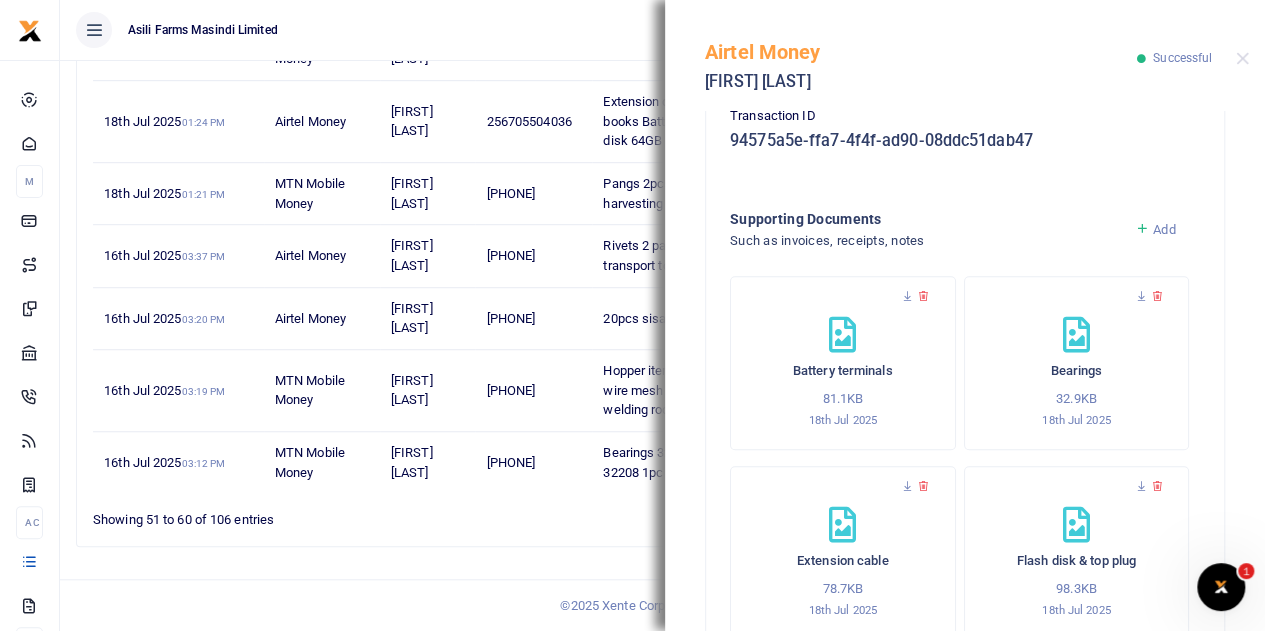 scroll, scrollTop: 800, scrollLeft: 0, axis: vertical 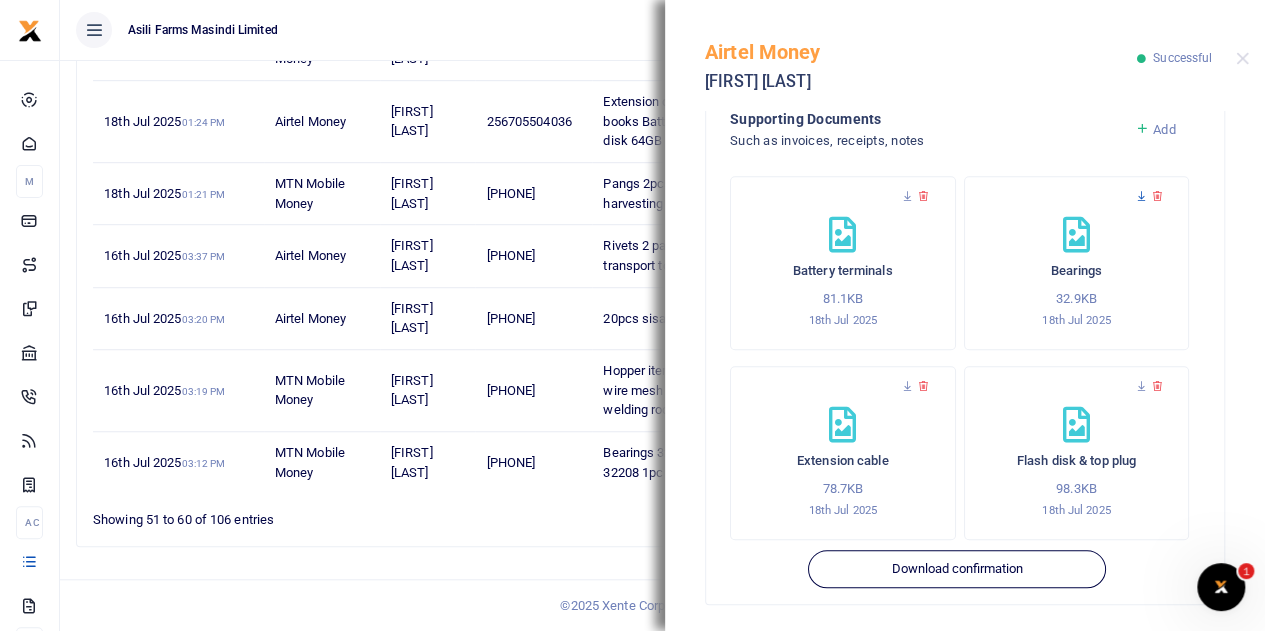 click at bounding box center (1141, 196) 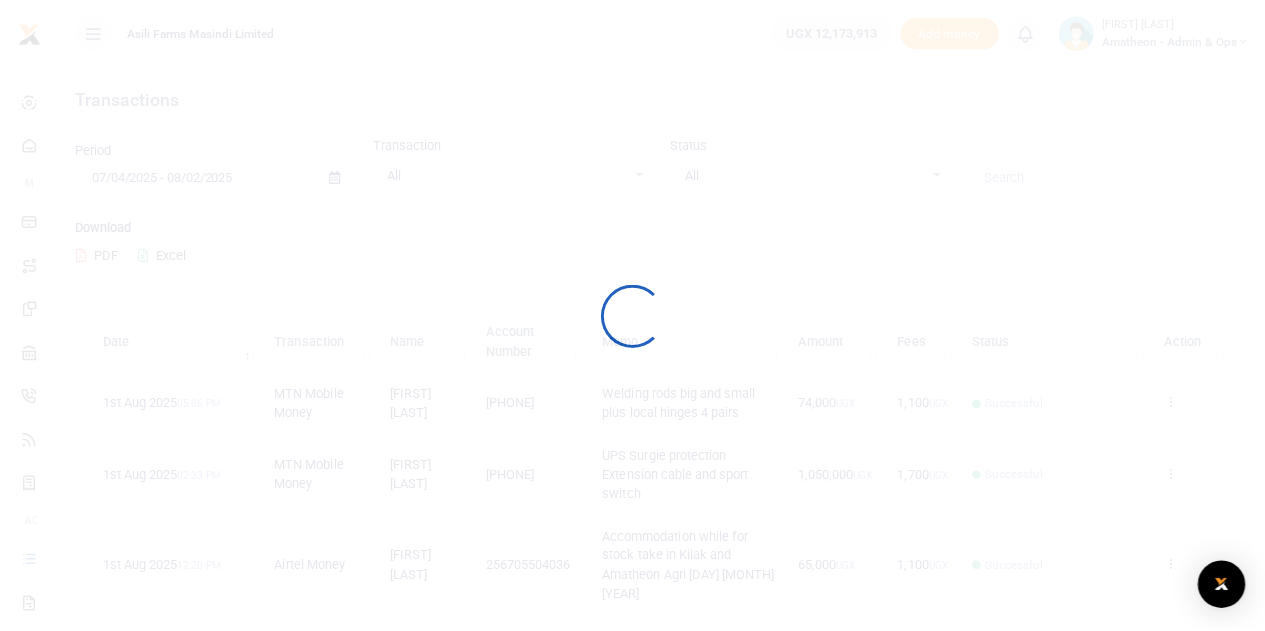 scroll, scrollTop: 0, scrollLeft: 0, axis: both 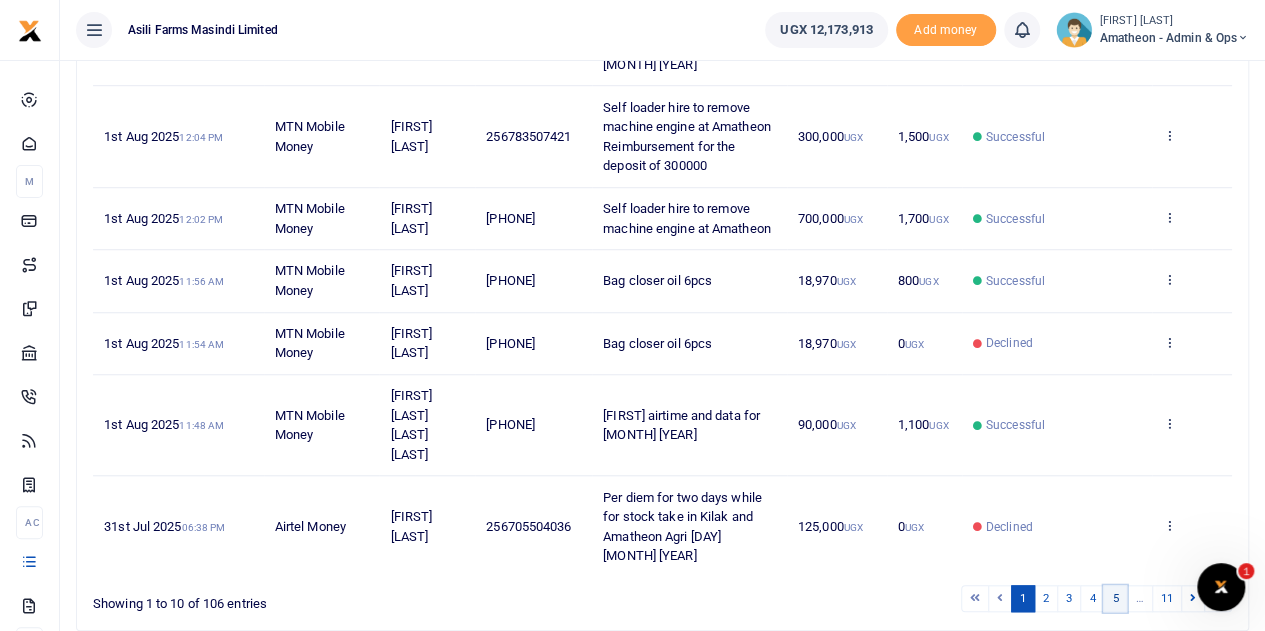 click on "5" at bounding box center (1115, 598) 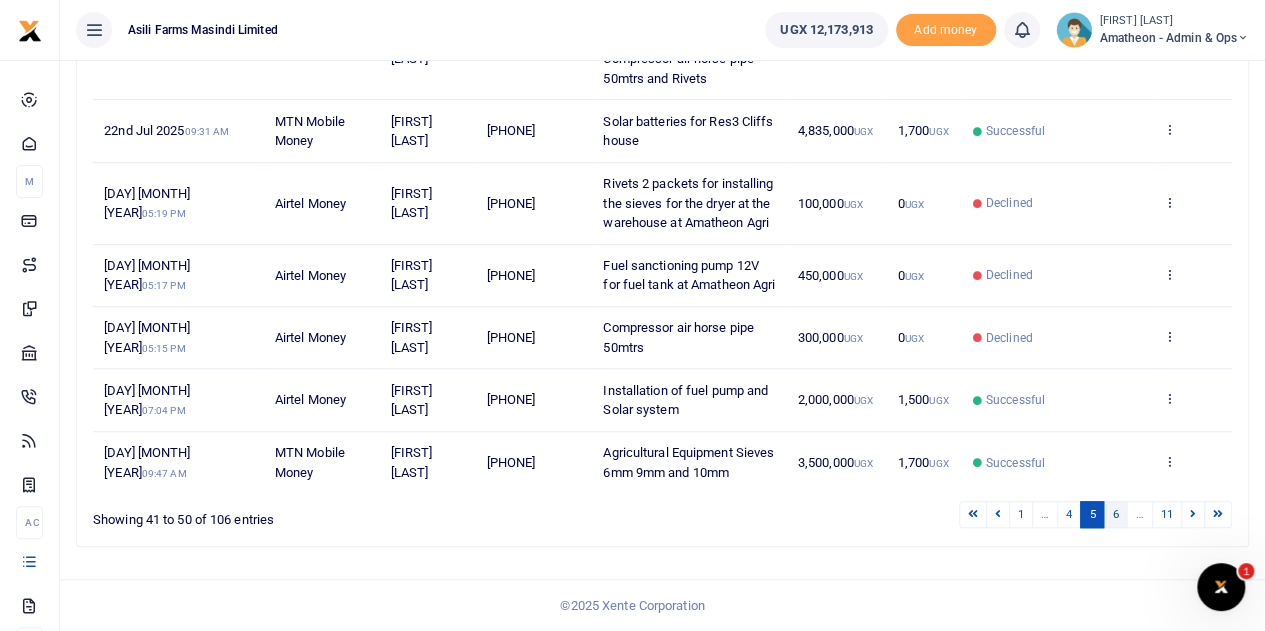 click on "6" at bounding box center (1115, 514) 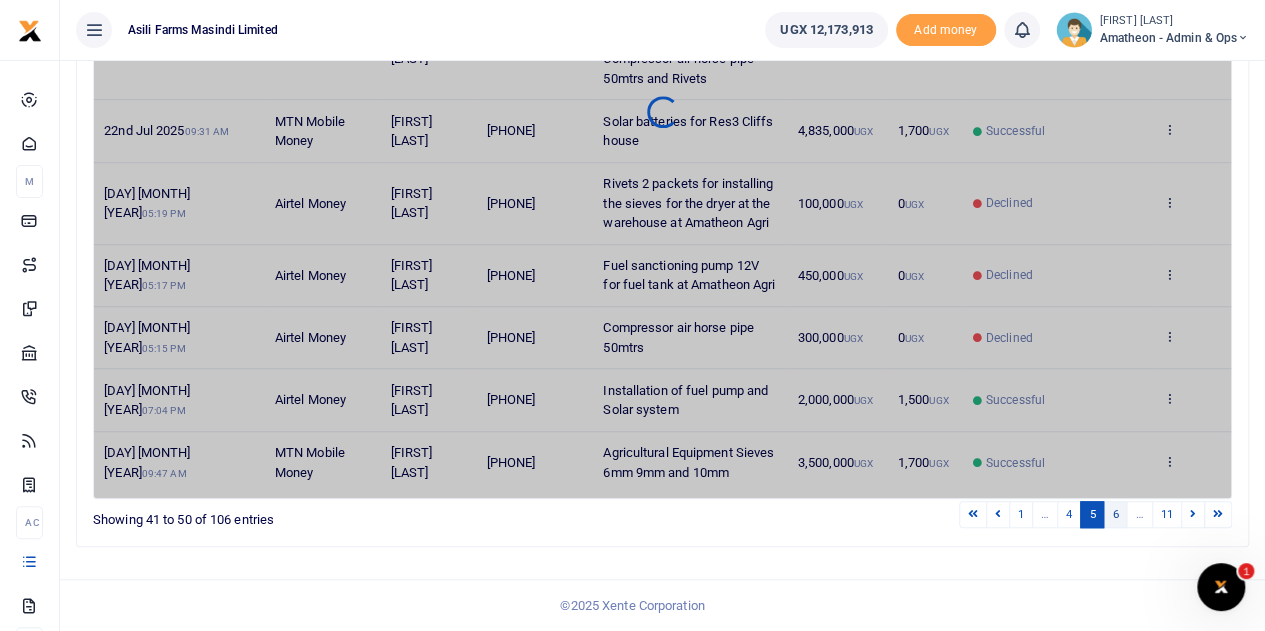 scroll, scrollTop: 556, scrollLeft: 0, axis: vertical 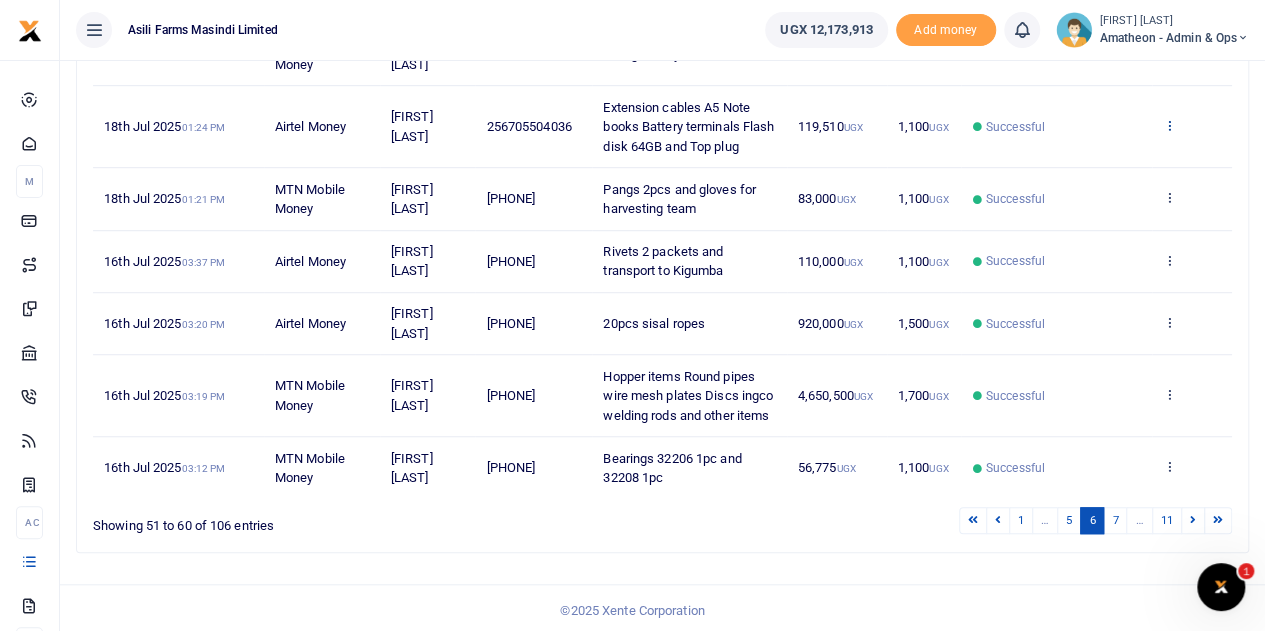 click at bounding box center (1169, 125) 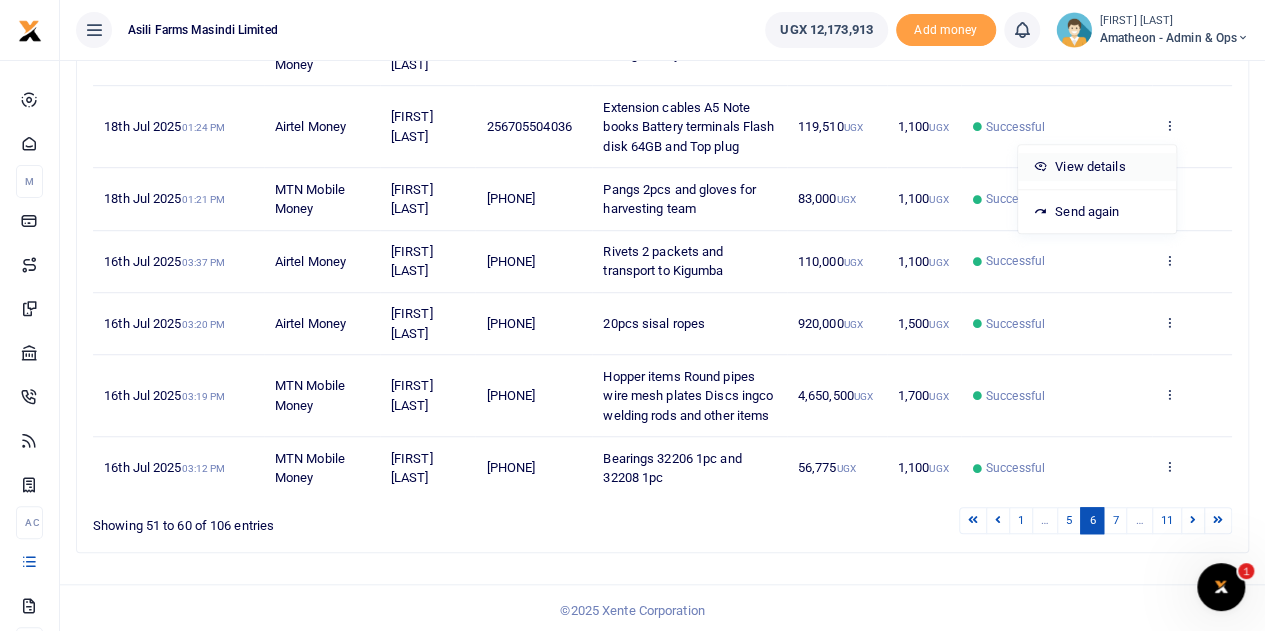 click on "View details" at bounding box center (1097, 167) 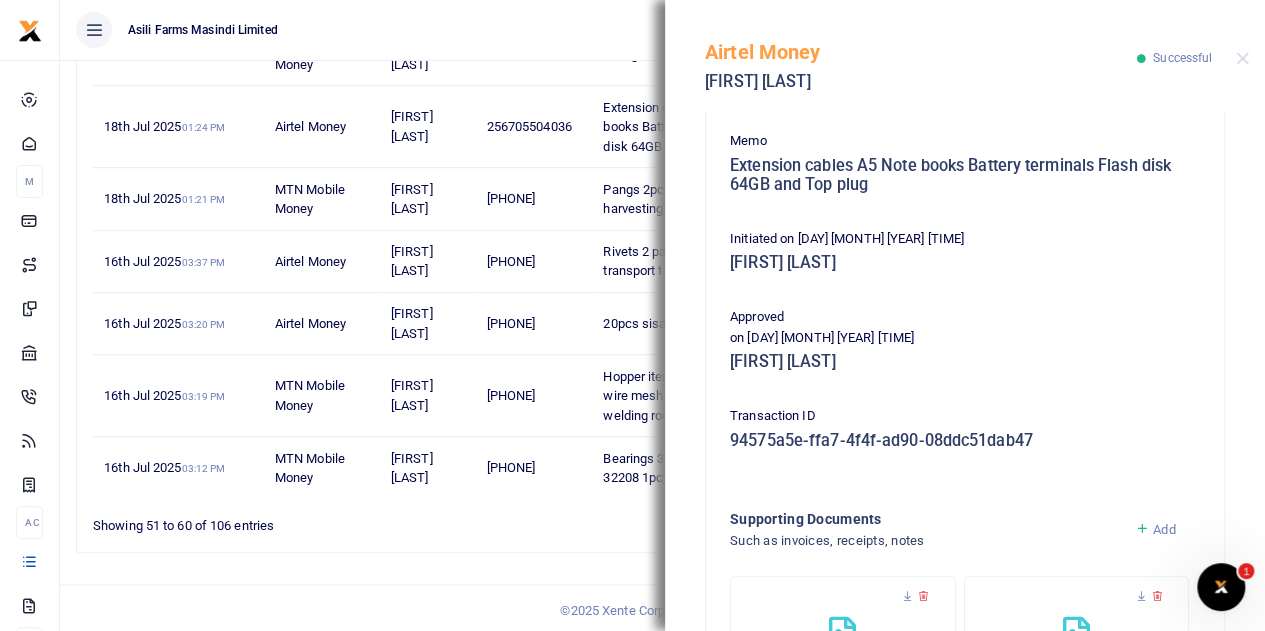 scroll, scrollTop: 803, scrollLeft: 0, axis: vertical 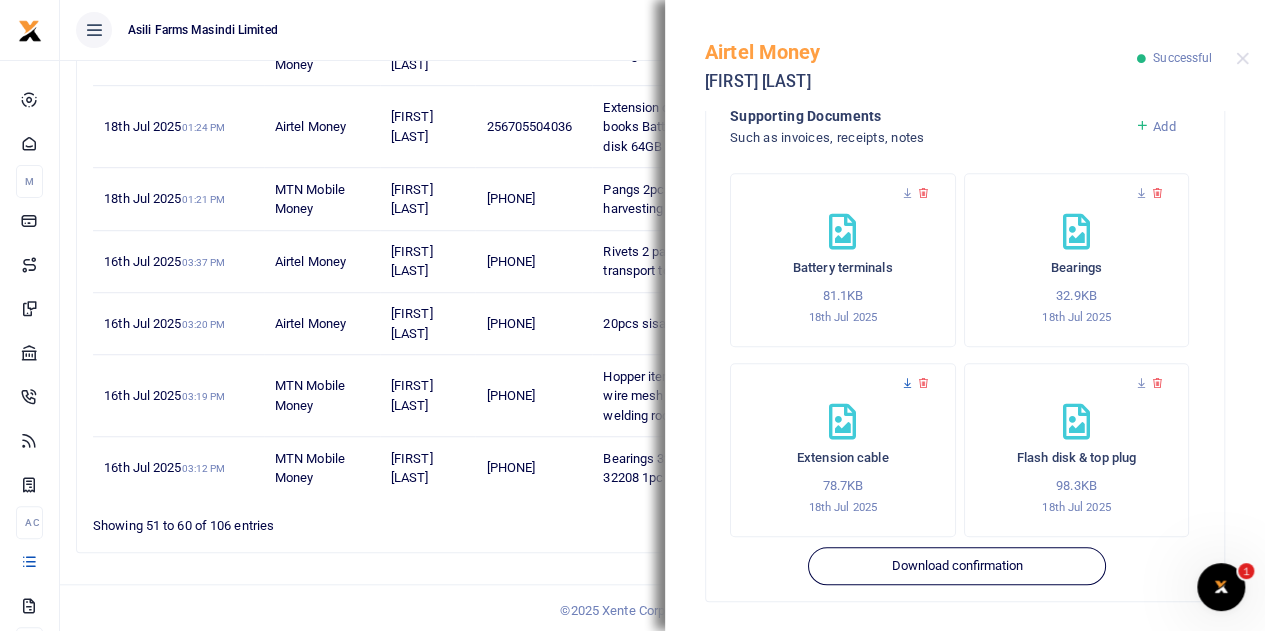 click at bounding box center [907, 383] 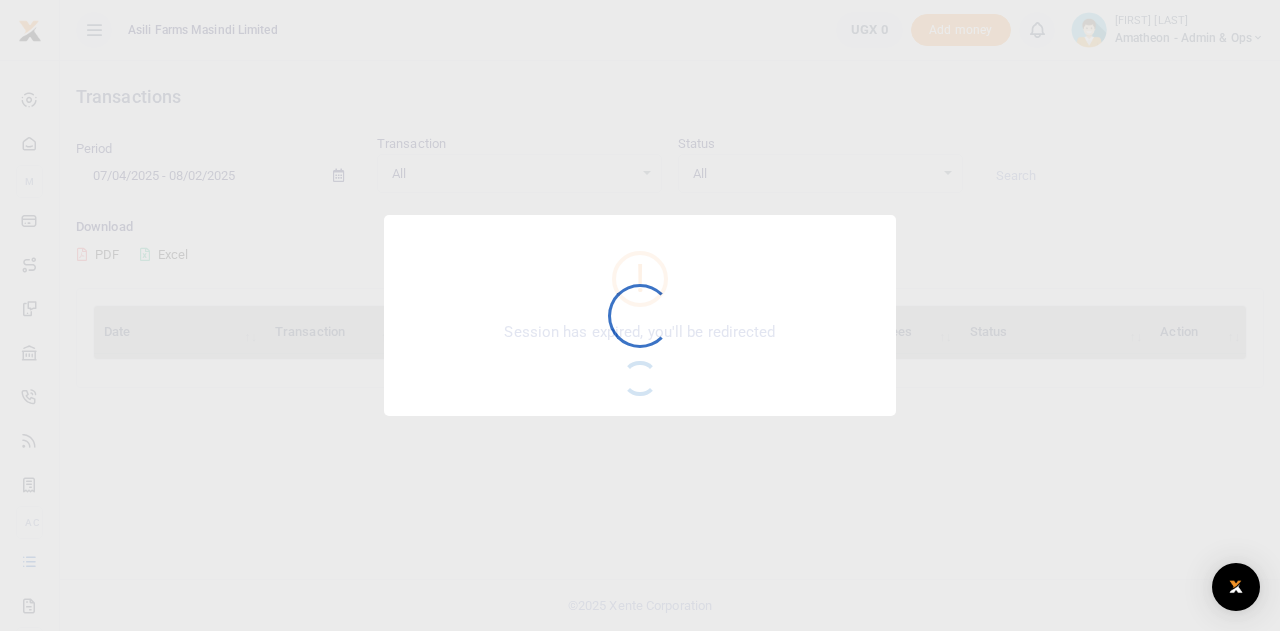 scroll, scrollTop: 0, scrollLeft: 0, axis: both 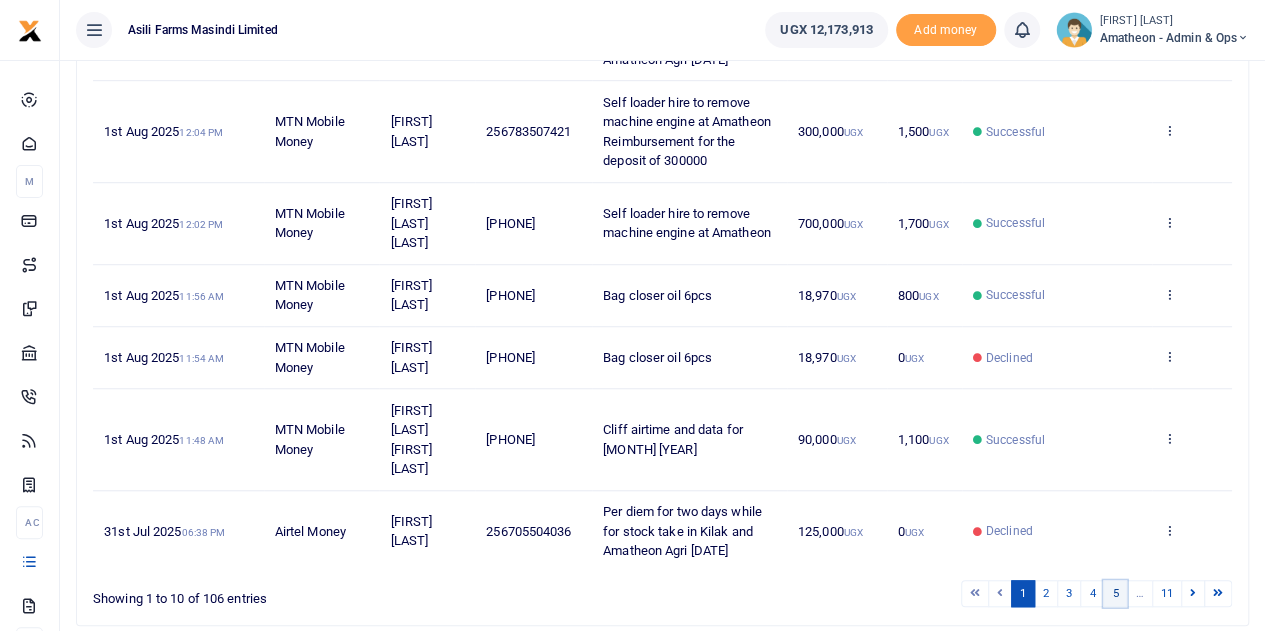 click on "5" at bounding box center (1115, 593) 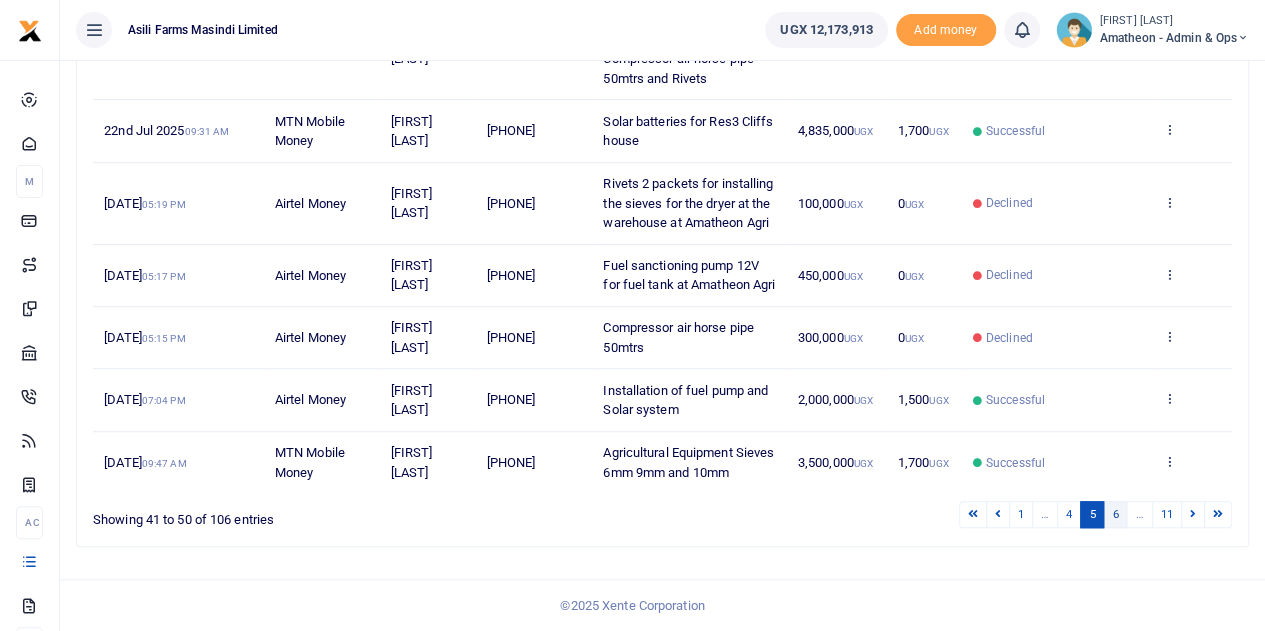 click on "6" at bounding box center [1115, 514] 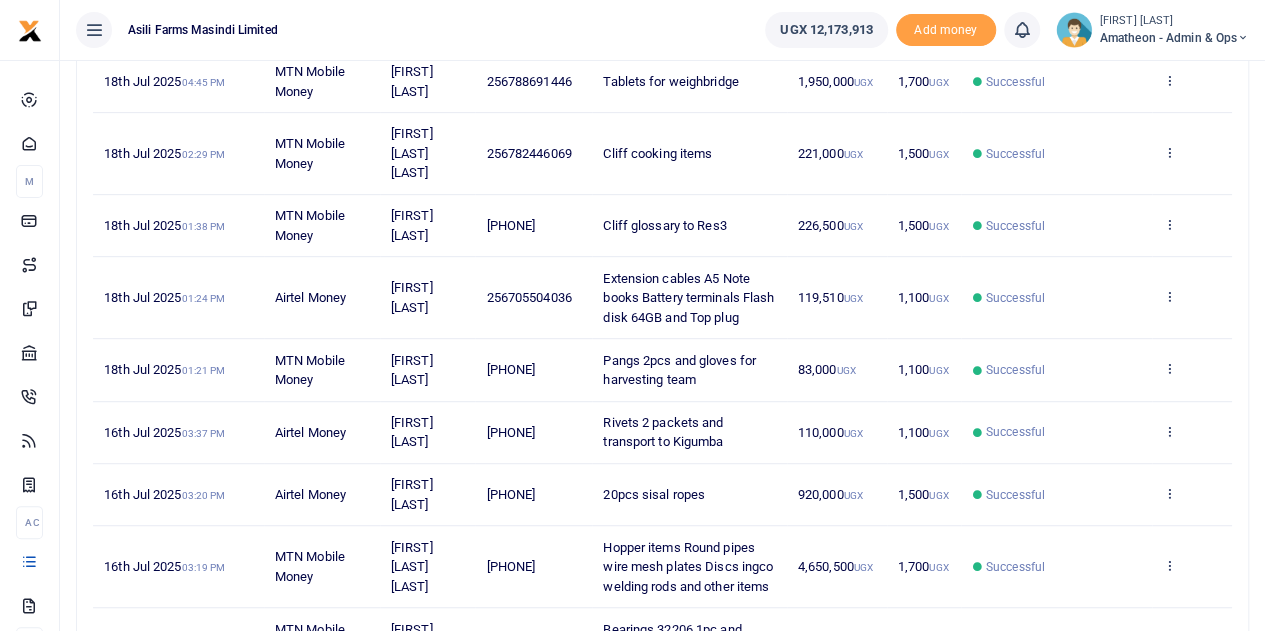 scroll, scrollTop: 356, scrollLeft: 0, axis: vertical 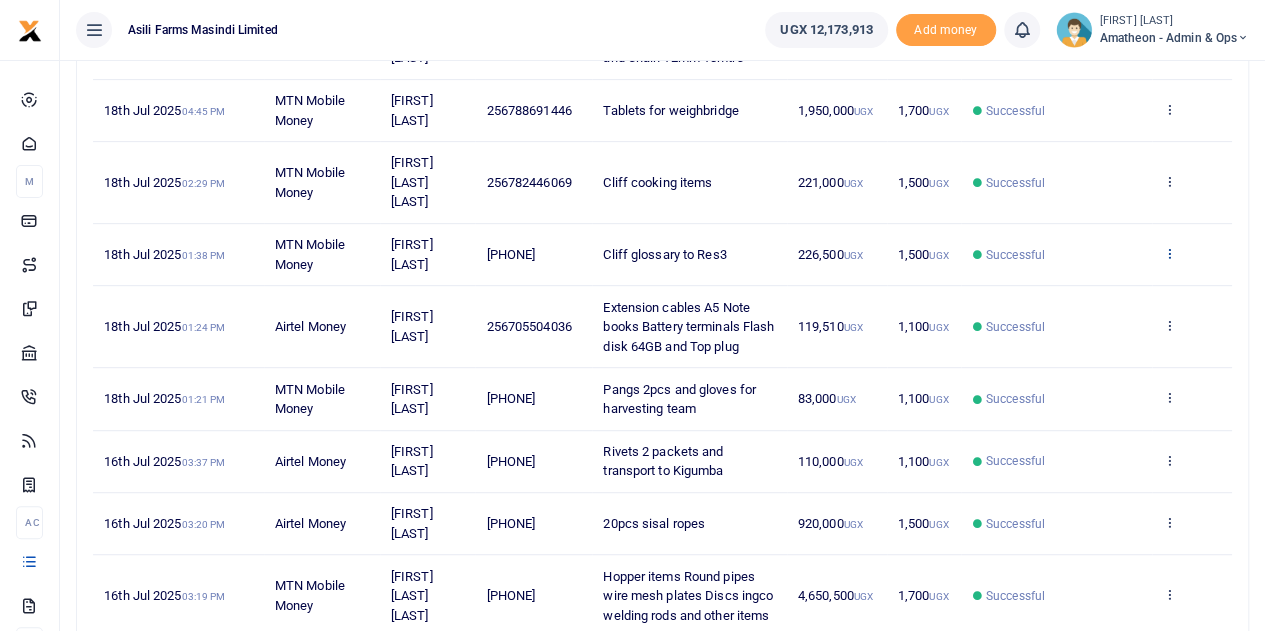 click at bounding box center (1169, 253) 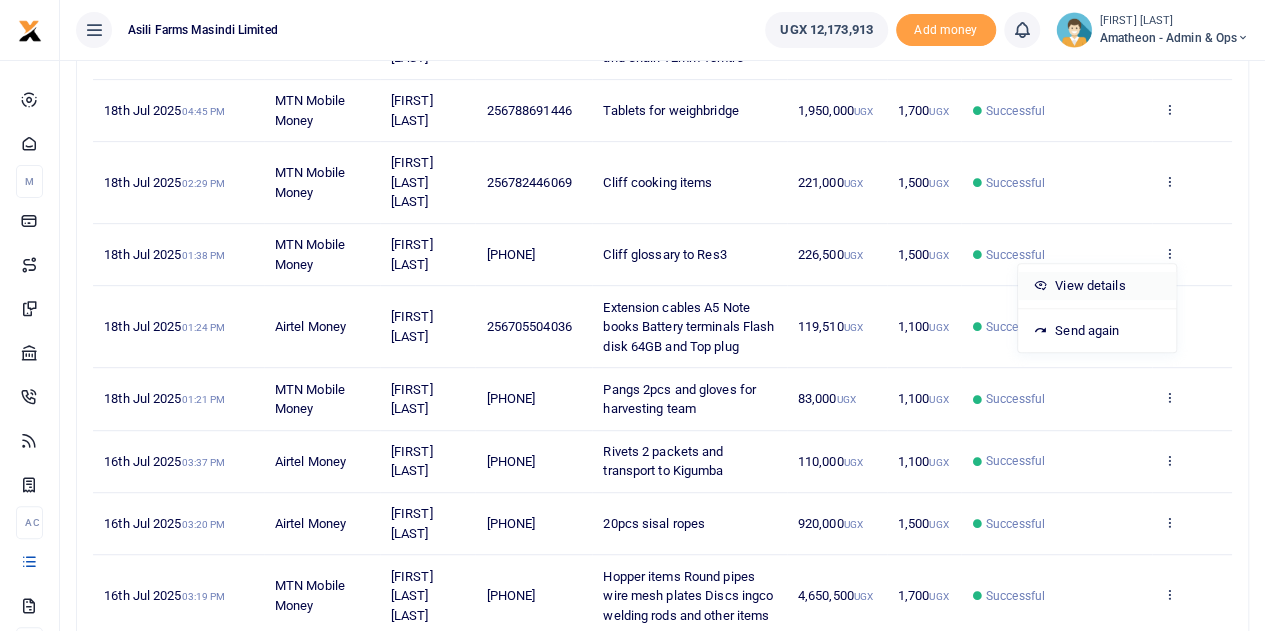 click on "View details" at bounding box center (1097, 286) 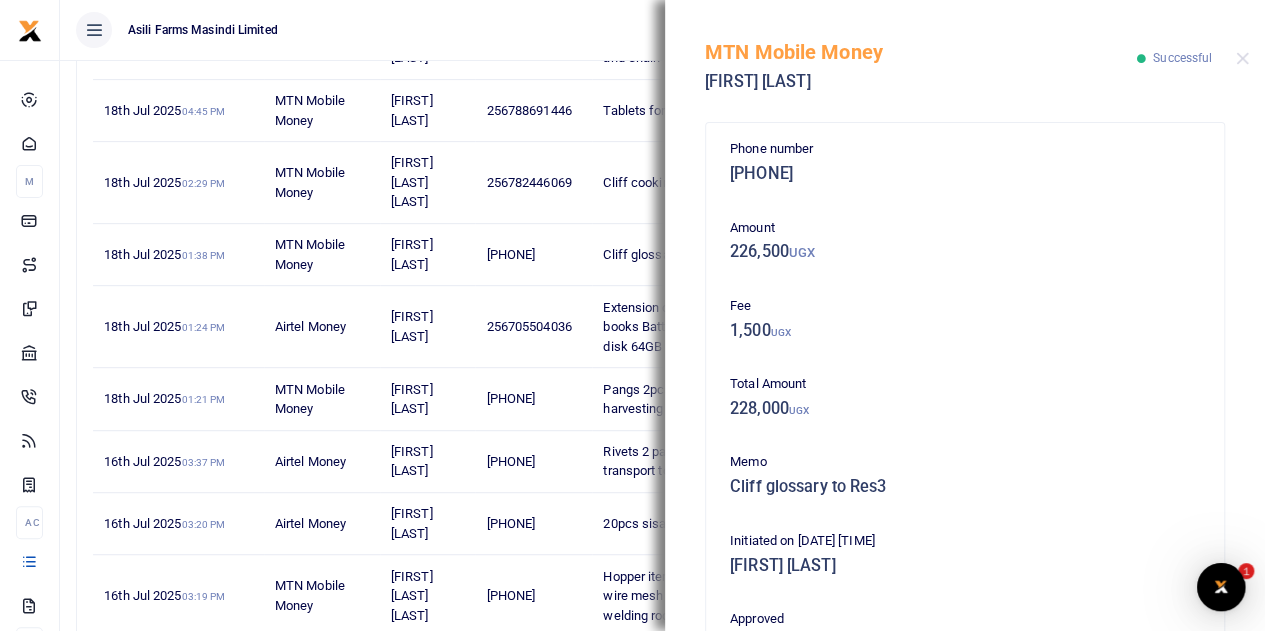 scroll, scrollTop: 0, scrollLeft: 0, axis: both 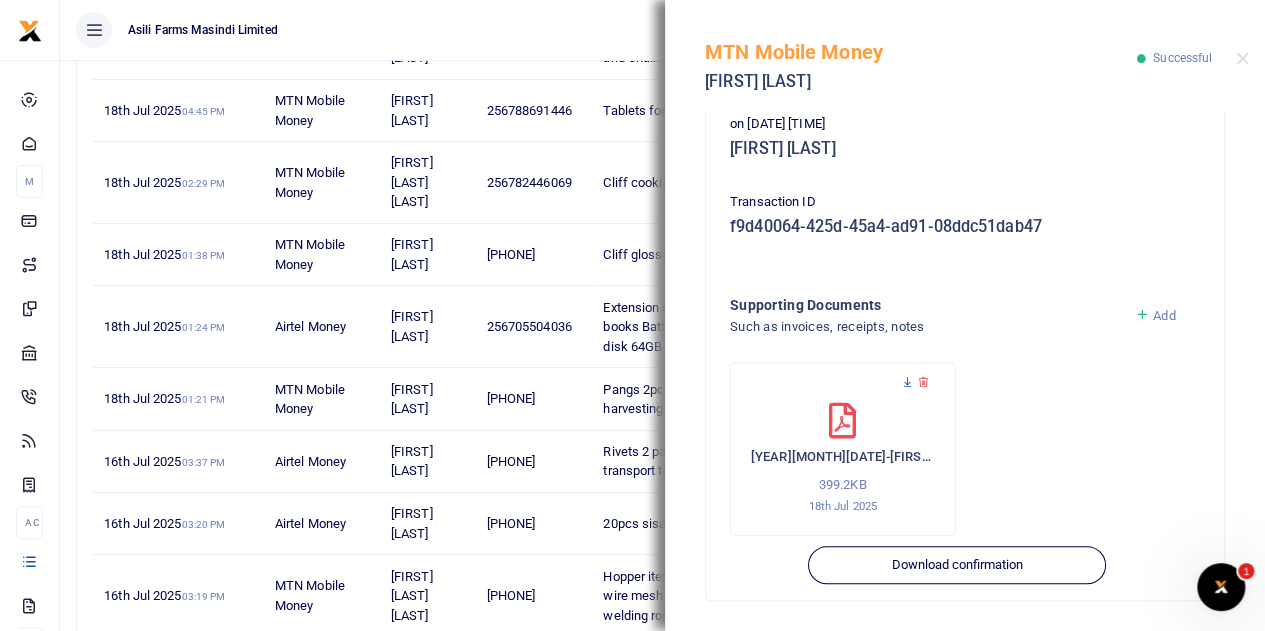 click at bounding box center [907, 382] 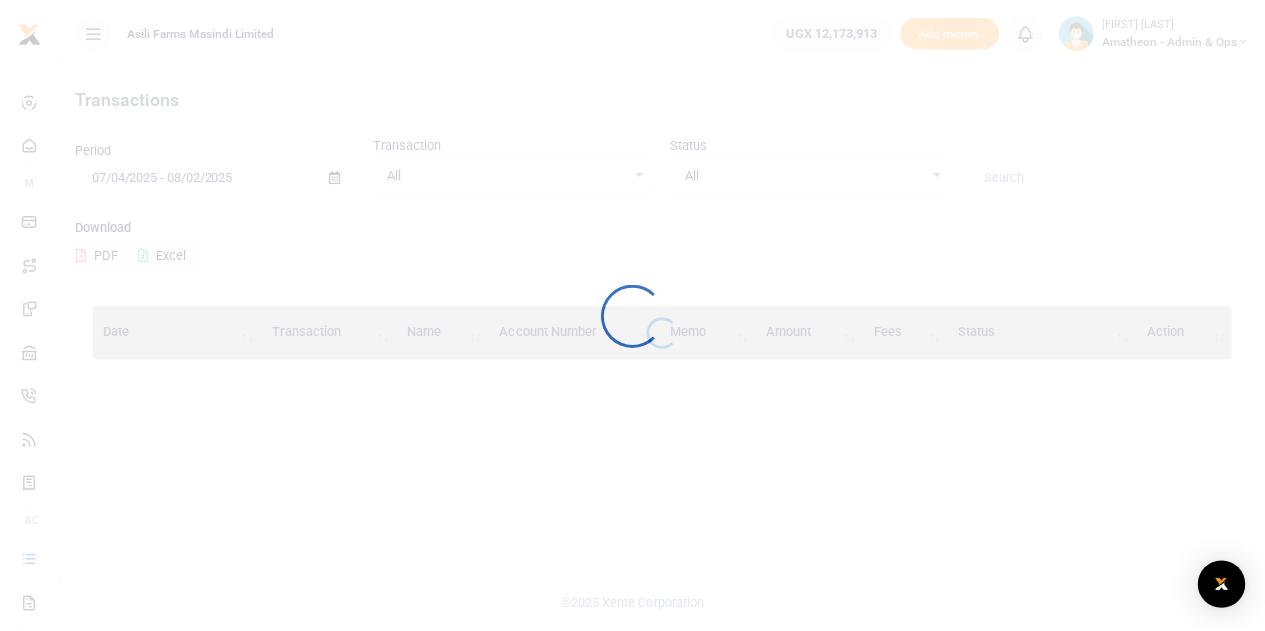 scroll, scrollTop: 0, scrollLeft: 0, axis: both 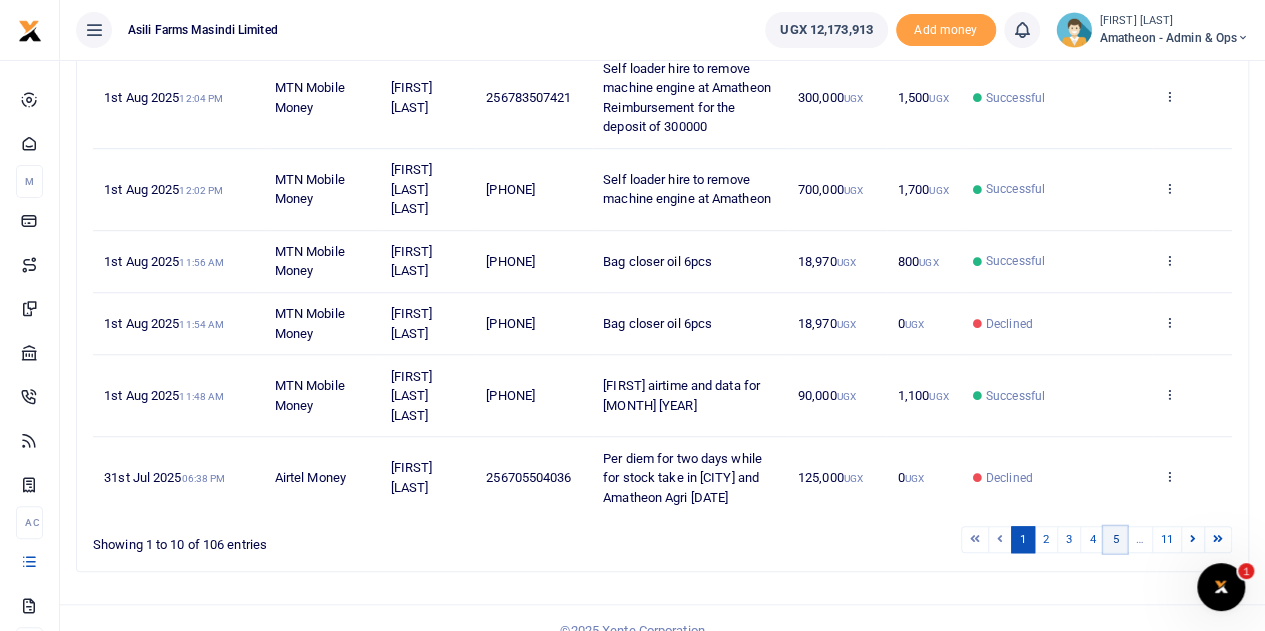 click on "5" at bounding box center (1115, 539) 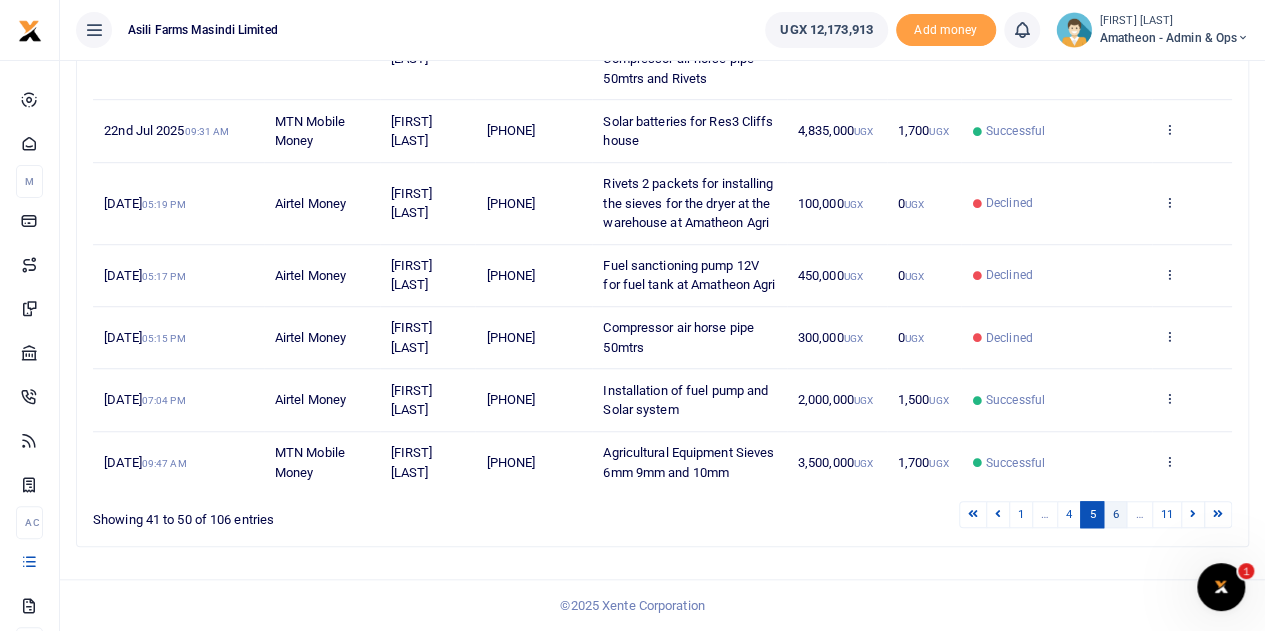 click on "6" at bounding box center [1115, 514] 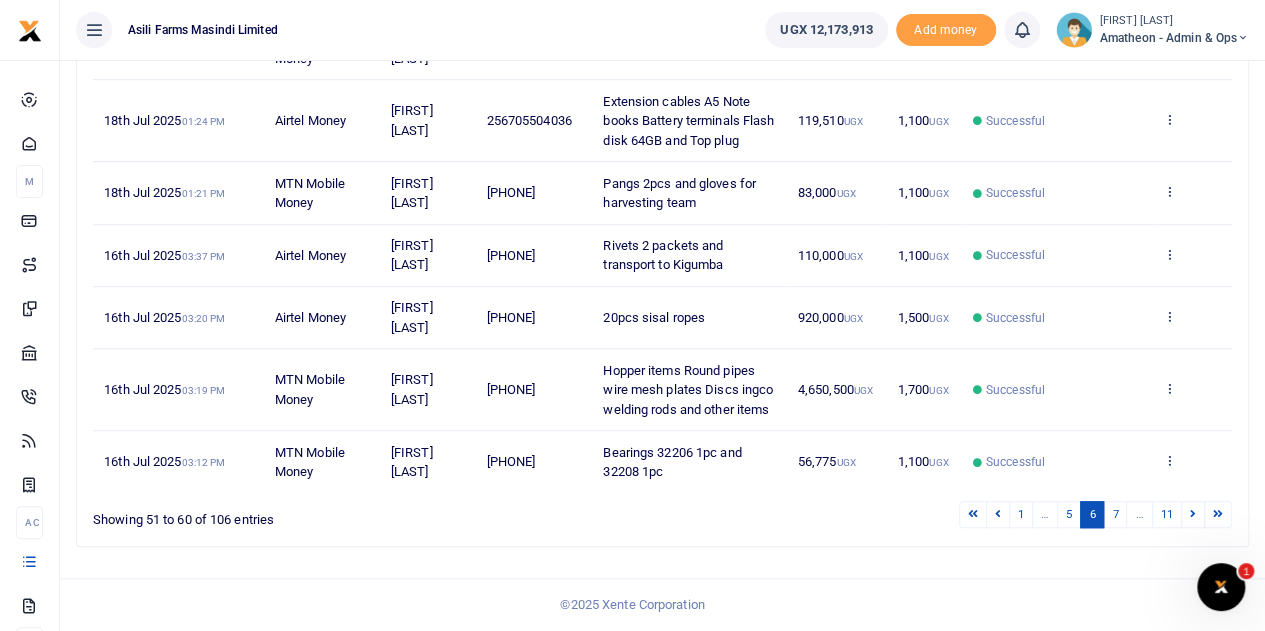 scroll, scrollTop: 556, scrollLeft: 0, axis: vertical 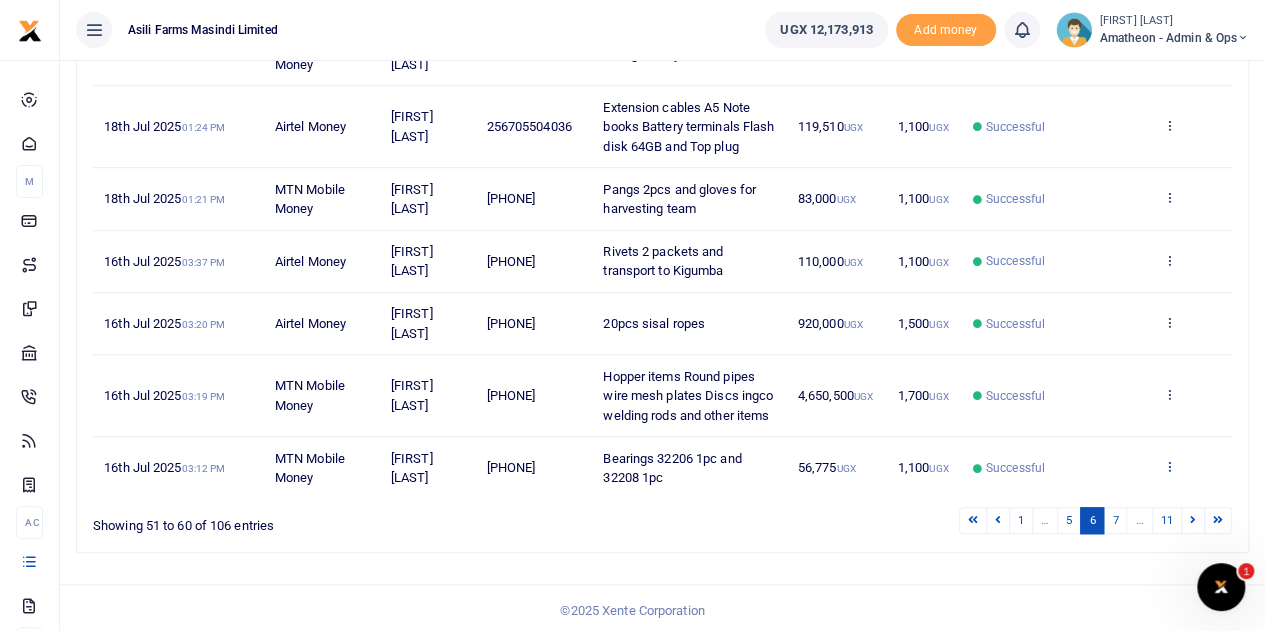 click at bounding box center (1169, 466) 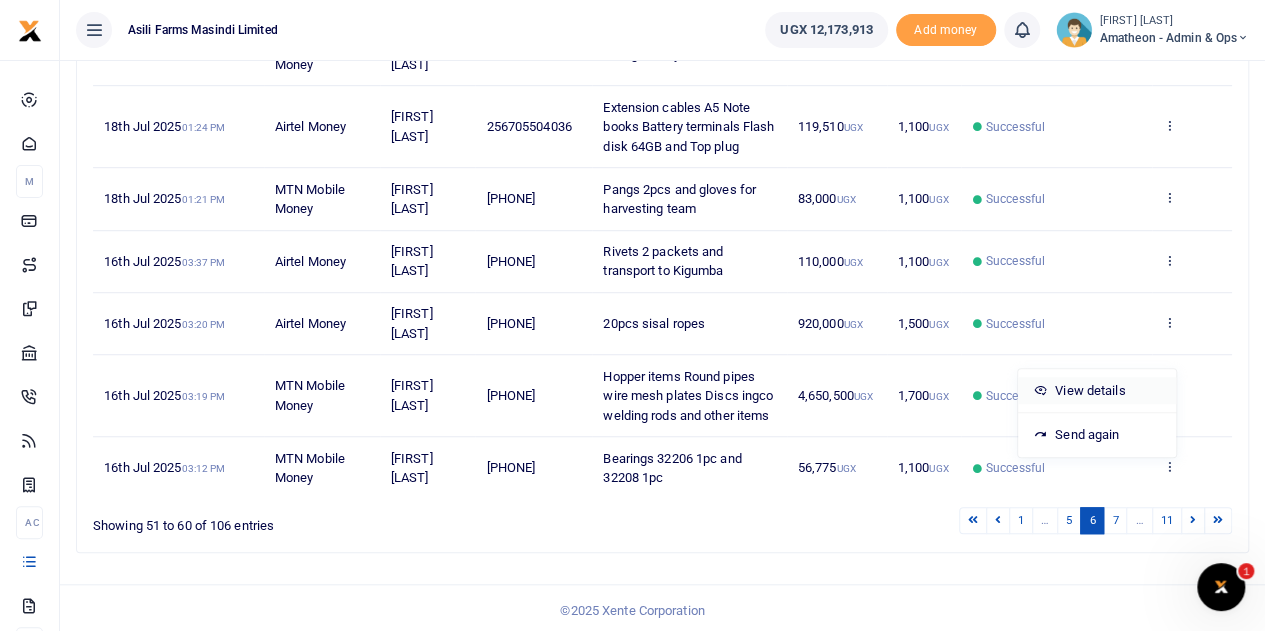 click on "View details" at bounding box center (1097, 391) 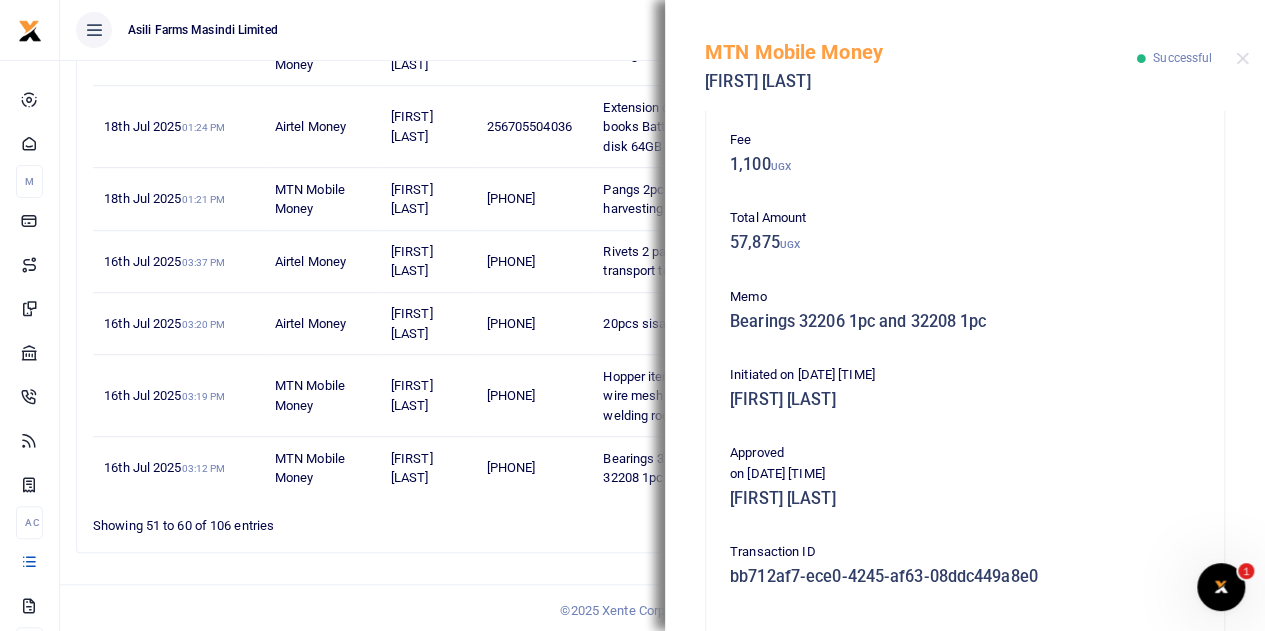 scroll, scrollTop: 594, scrollLeft: 0, axis: vertical 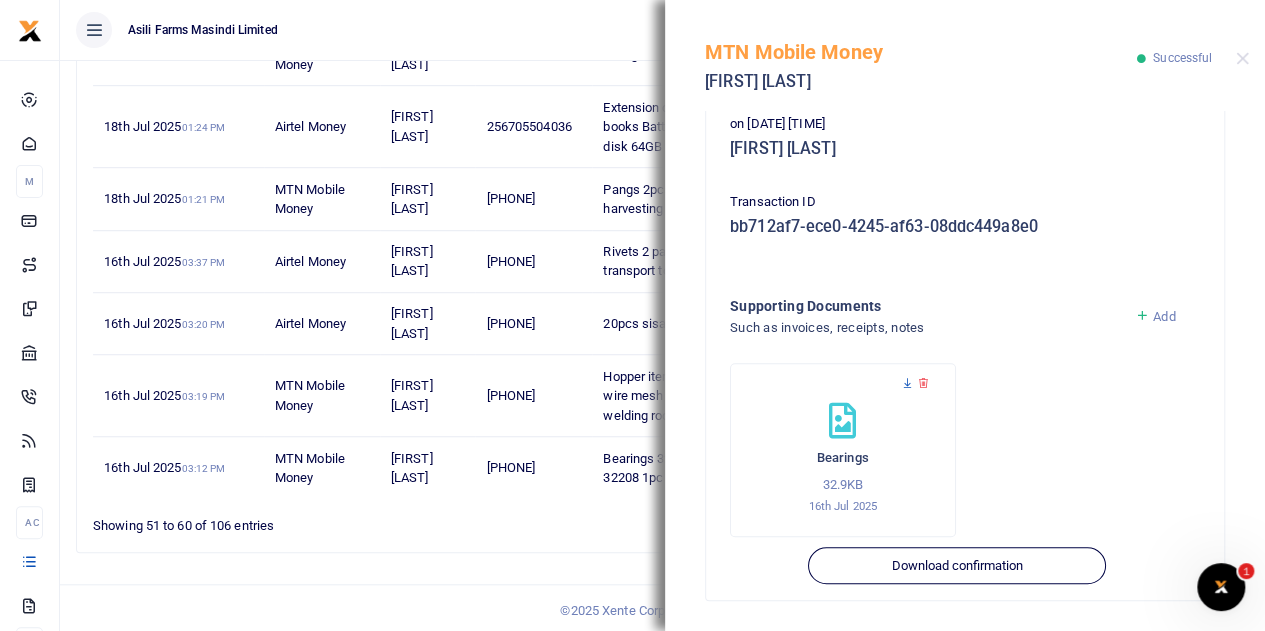 click at bounding box center (907, 383) 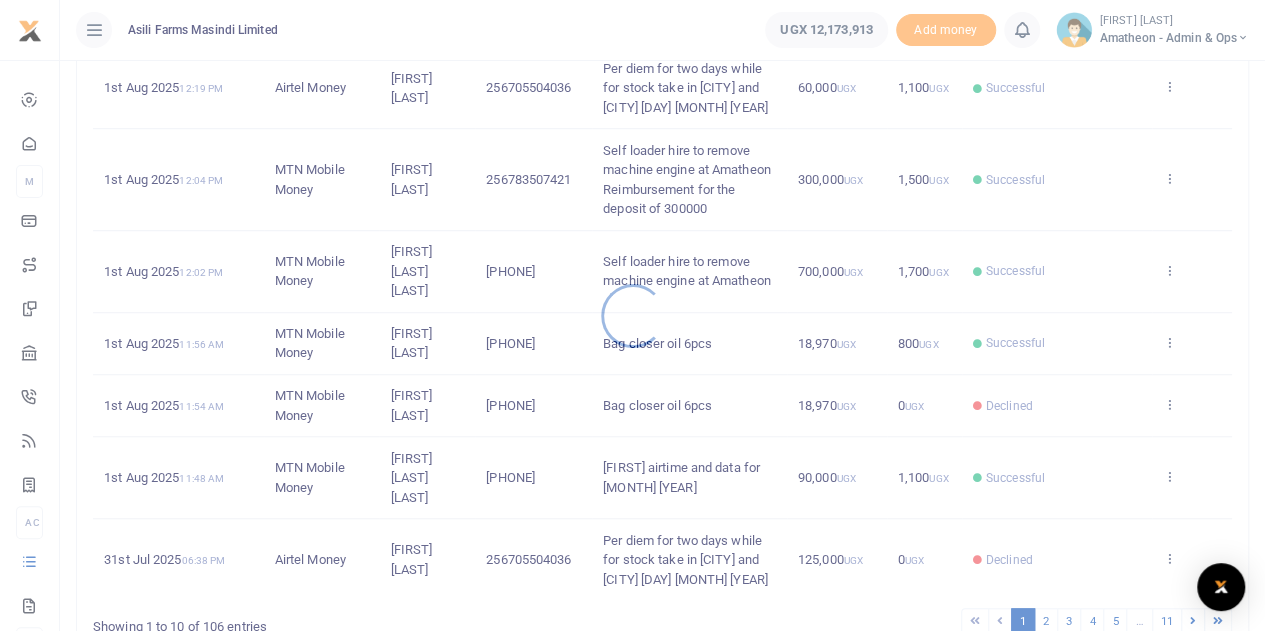 scroll, scrollTop: 600, scrollLeft: 0, axis: vertical 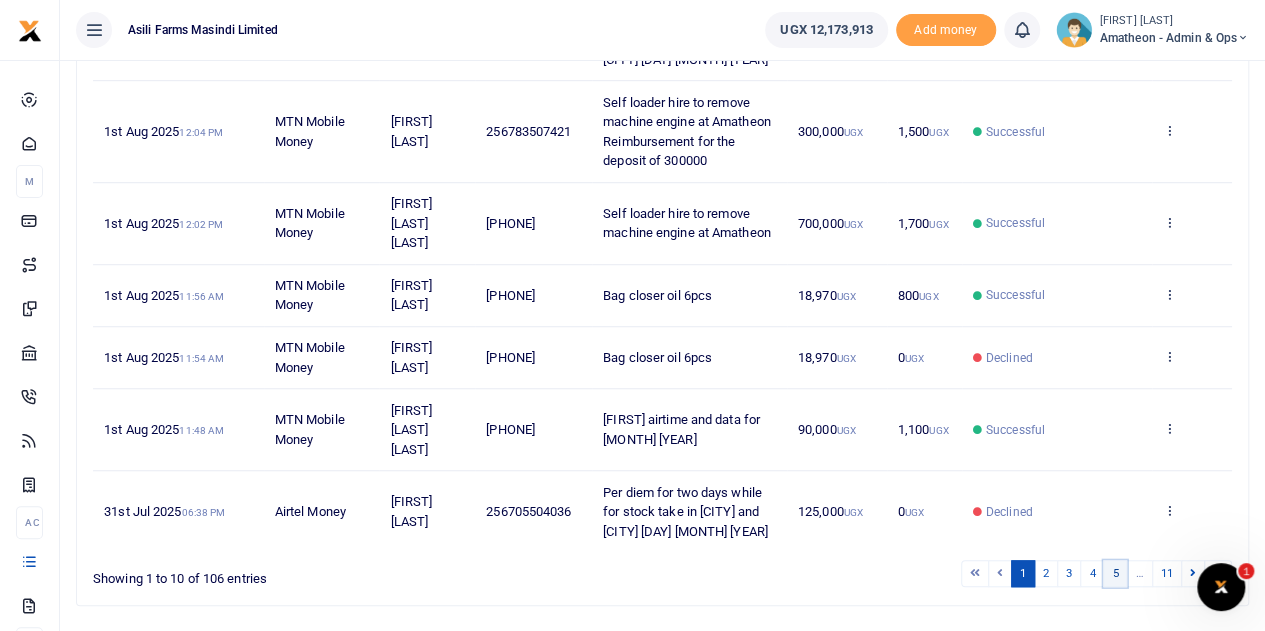 click on "5" at bounding box center (1115, 573) 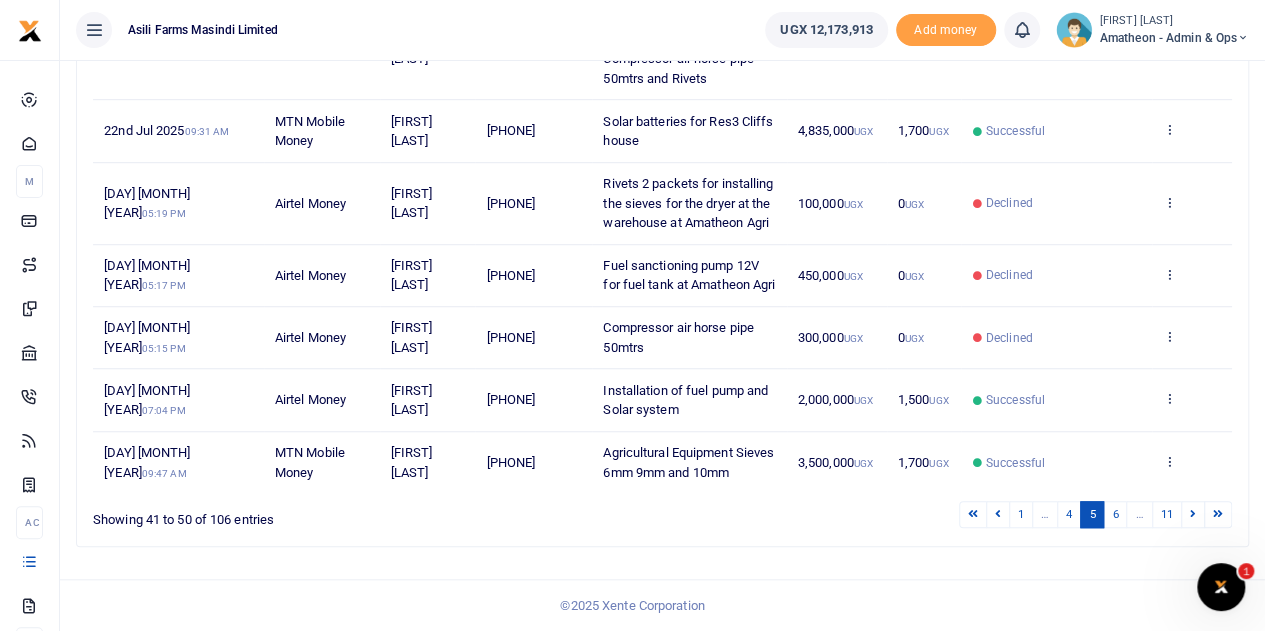 click on "6" at bounding box center (1115, 514) 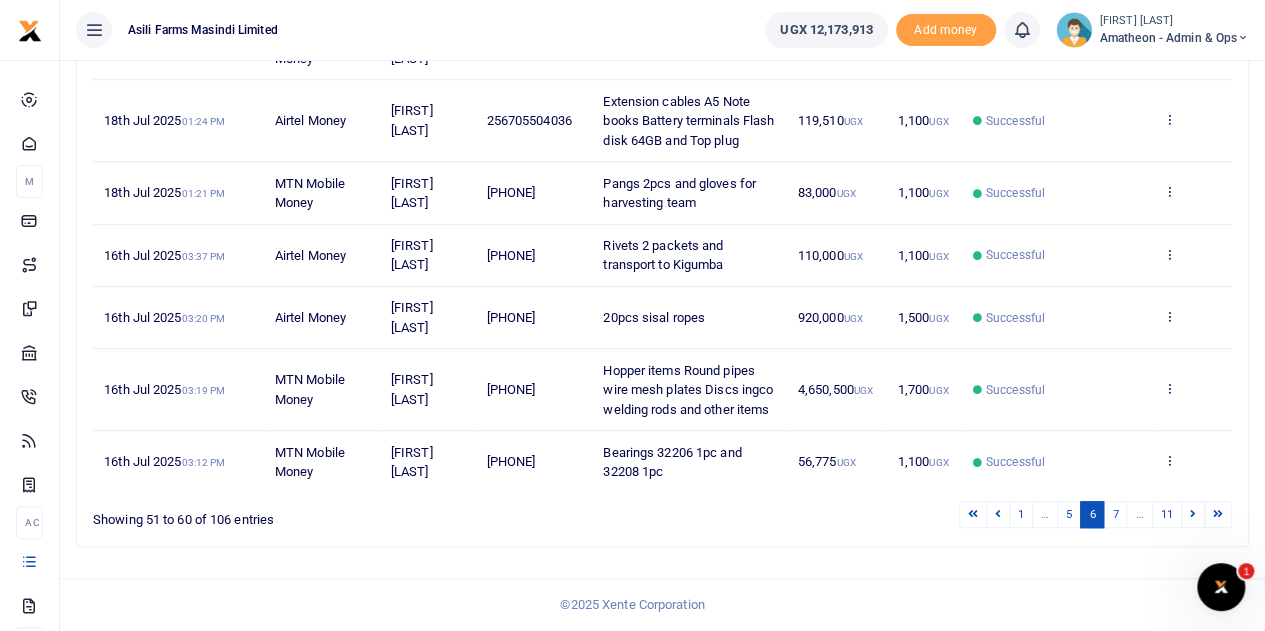 scroll, scrollTop: 556, scrollLeft: 0, axis: vertical 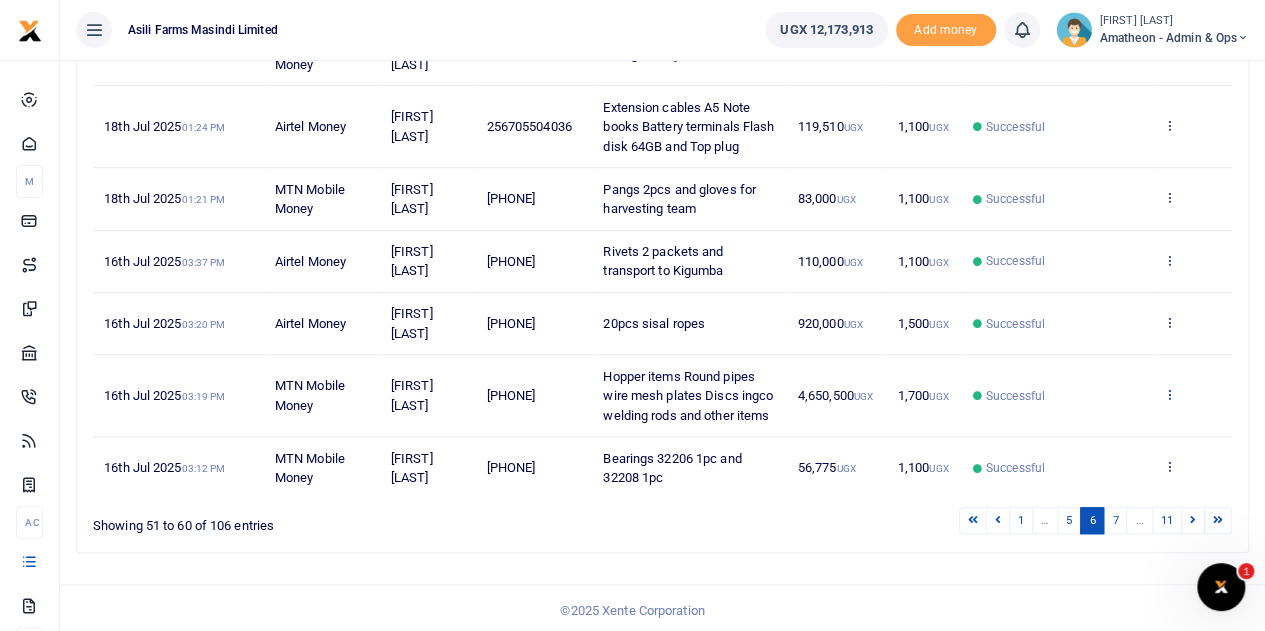 click at bounding box center [1169, 394] 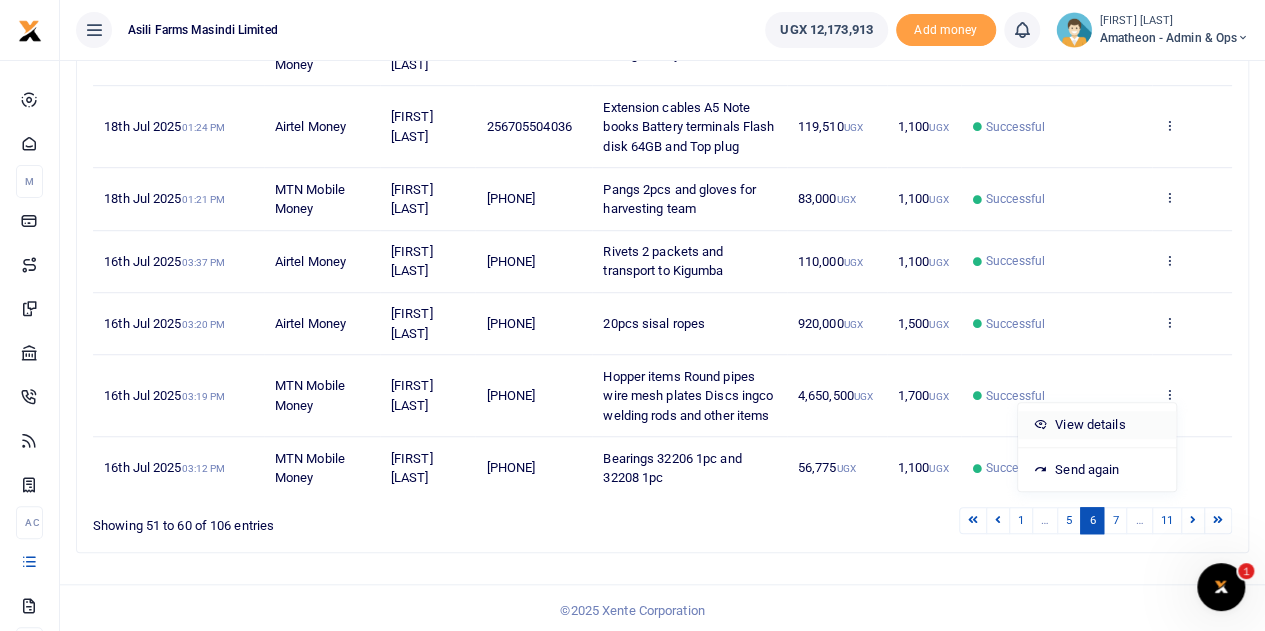 click on "View details" at bounding box center (1097, 425) 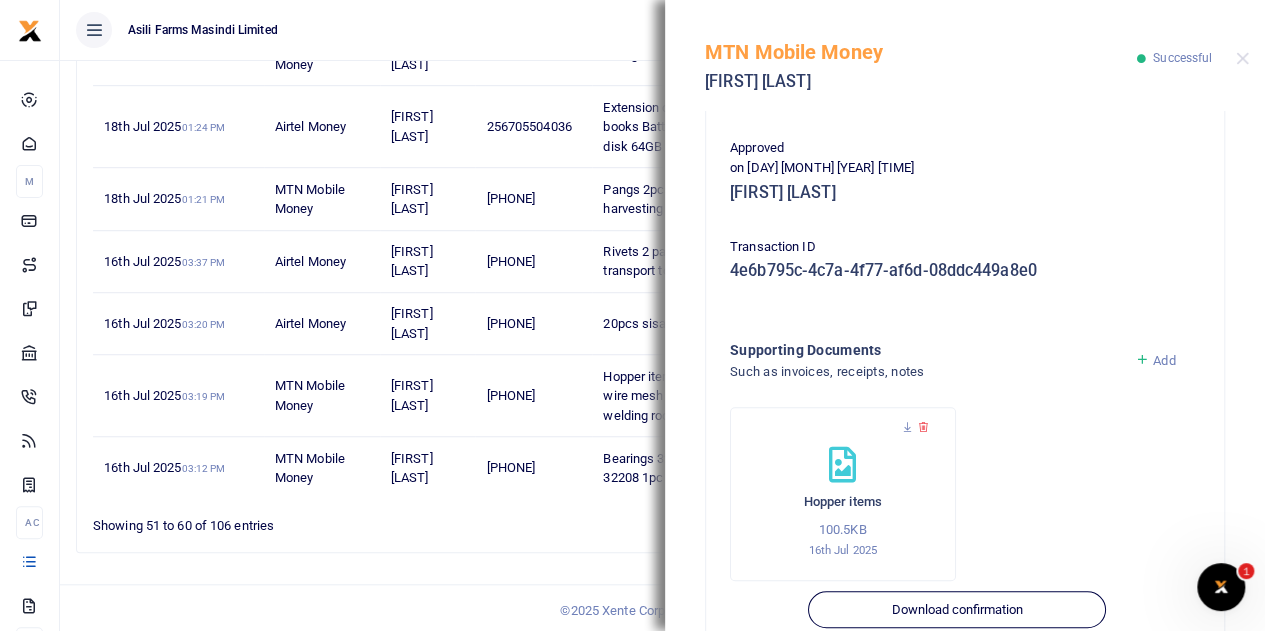 scroll, scrollTop: 535, scrollLeft: 0, axis: vertical 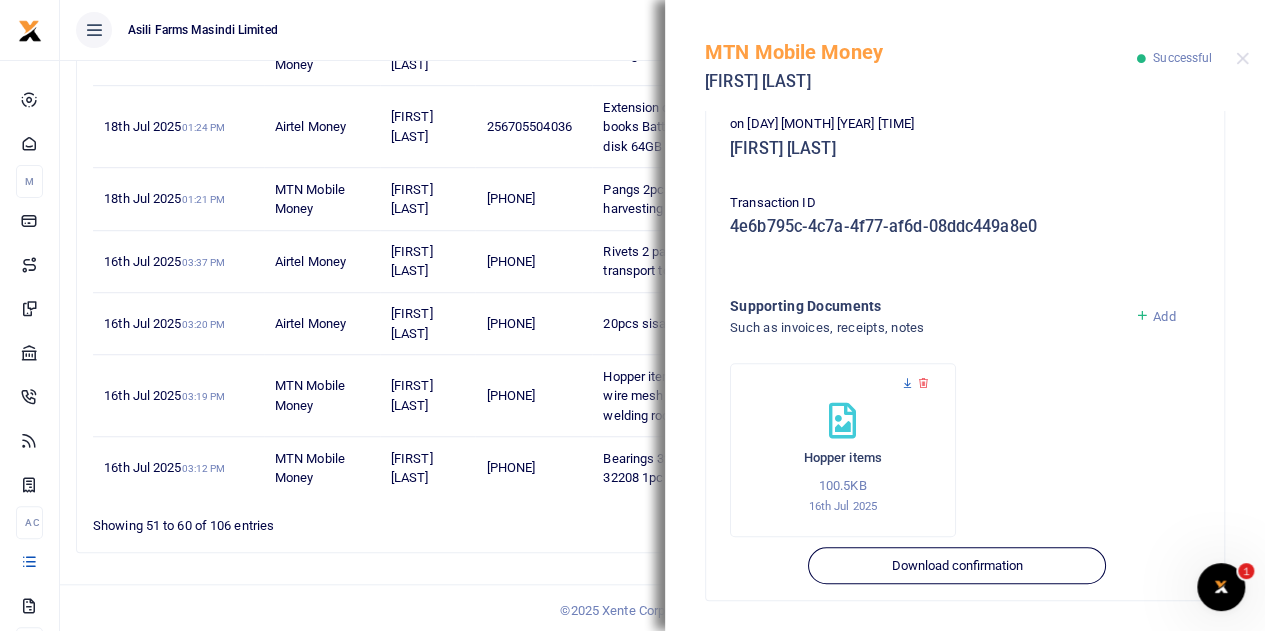 click at bounding box center [907, 383] 